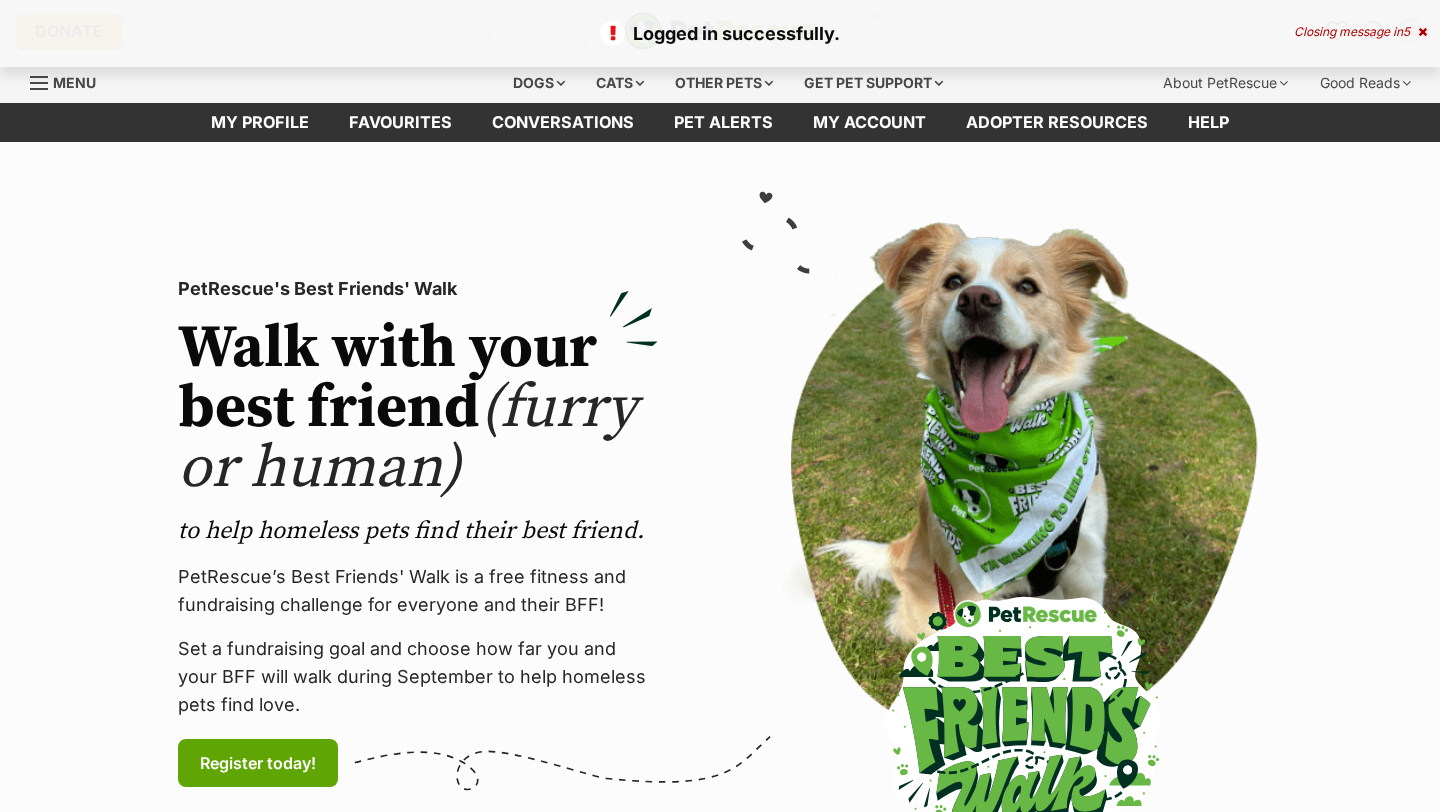 scroll, scrollTop: 0, scrollLeft: 0, axis: both 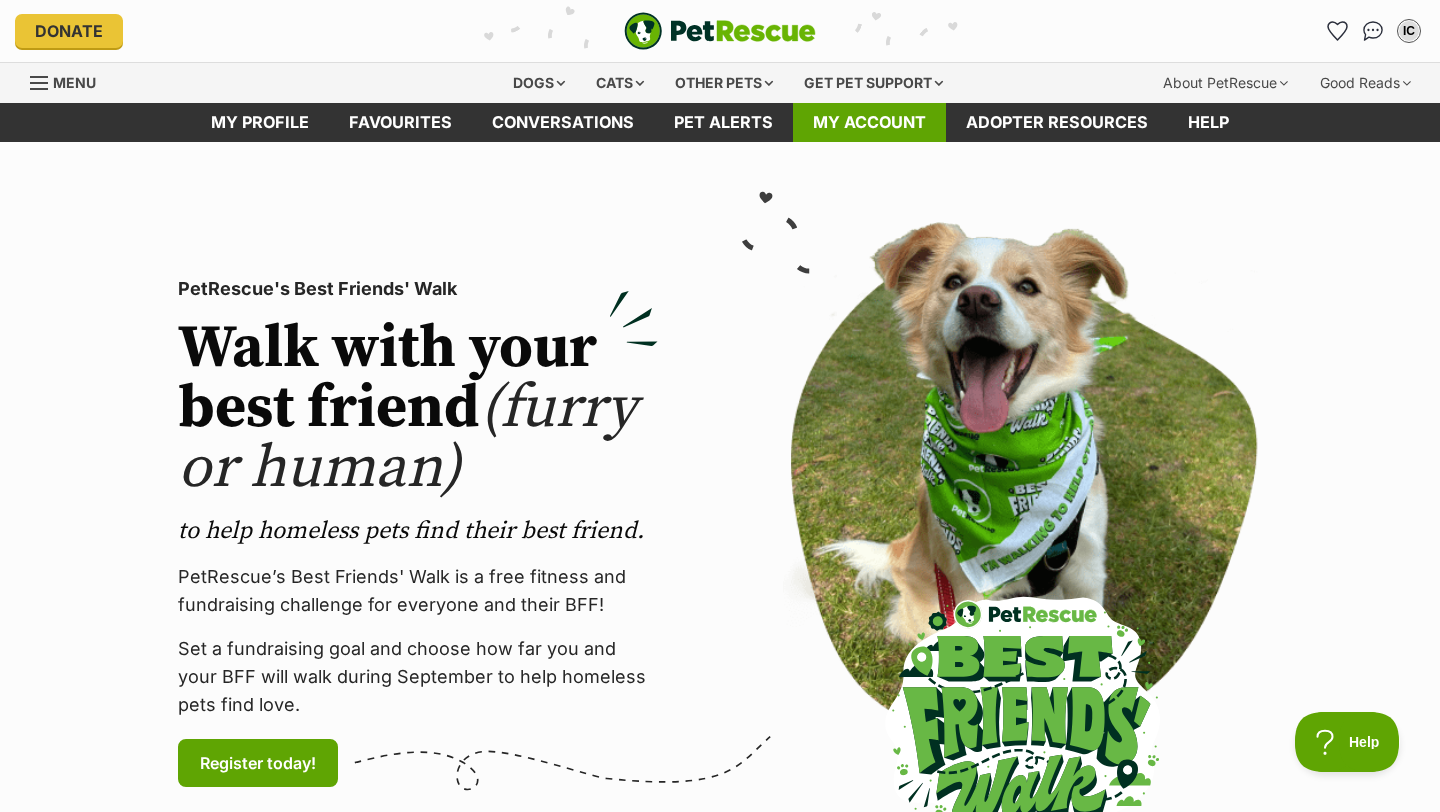 click on "My account" at bounding box center (869, 122) 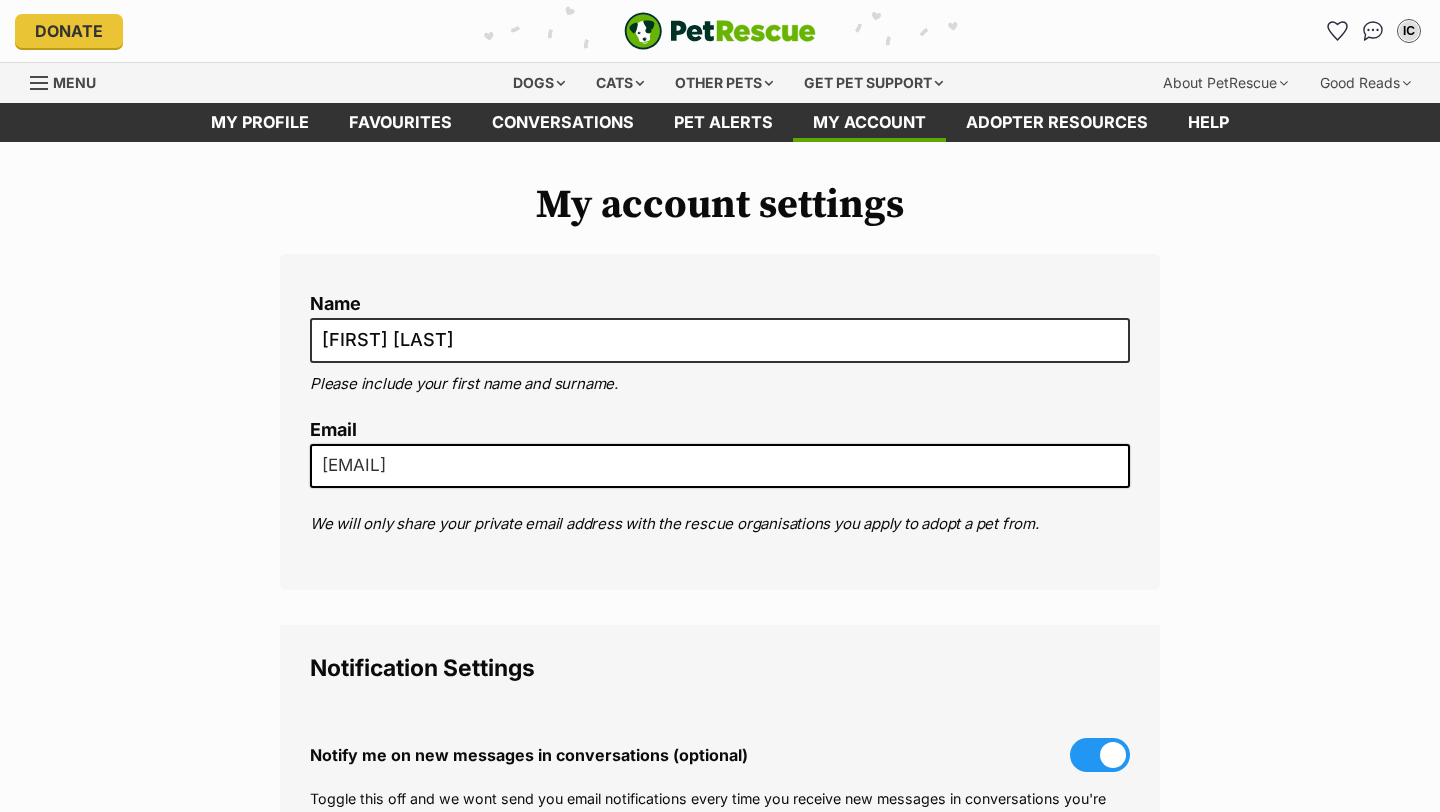scroll, scrollTop: 0, scrollLeft: 0, axis: both 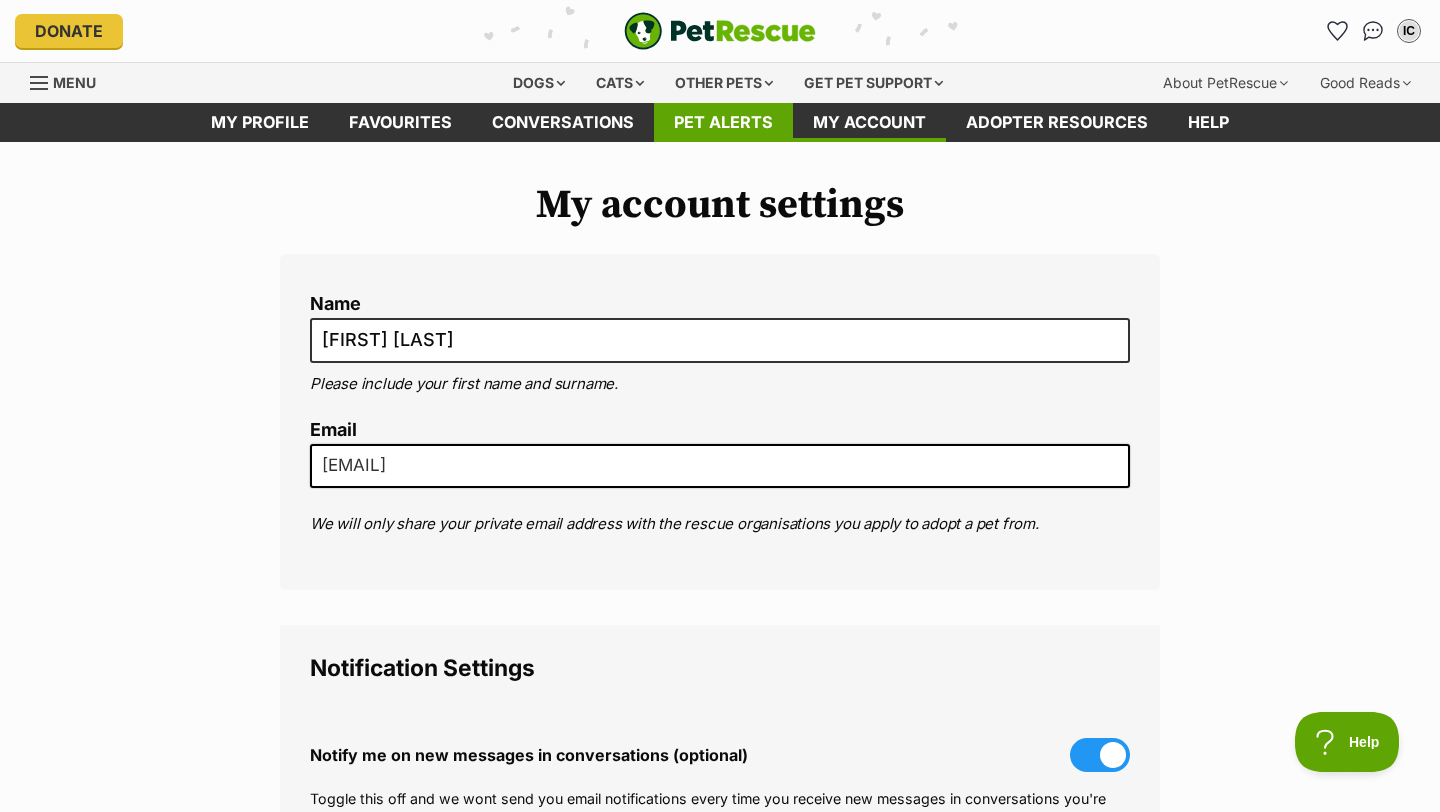 click on "Pet alerts" at bounding box center (723, 122) 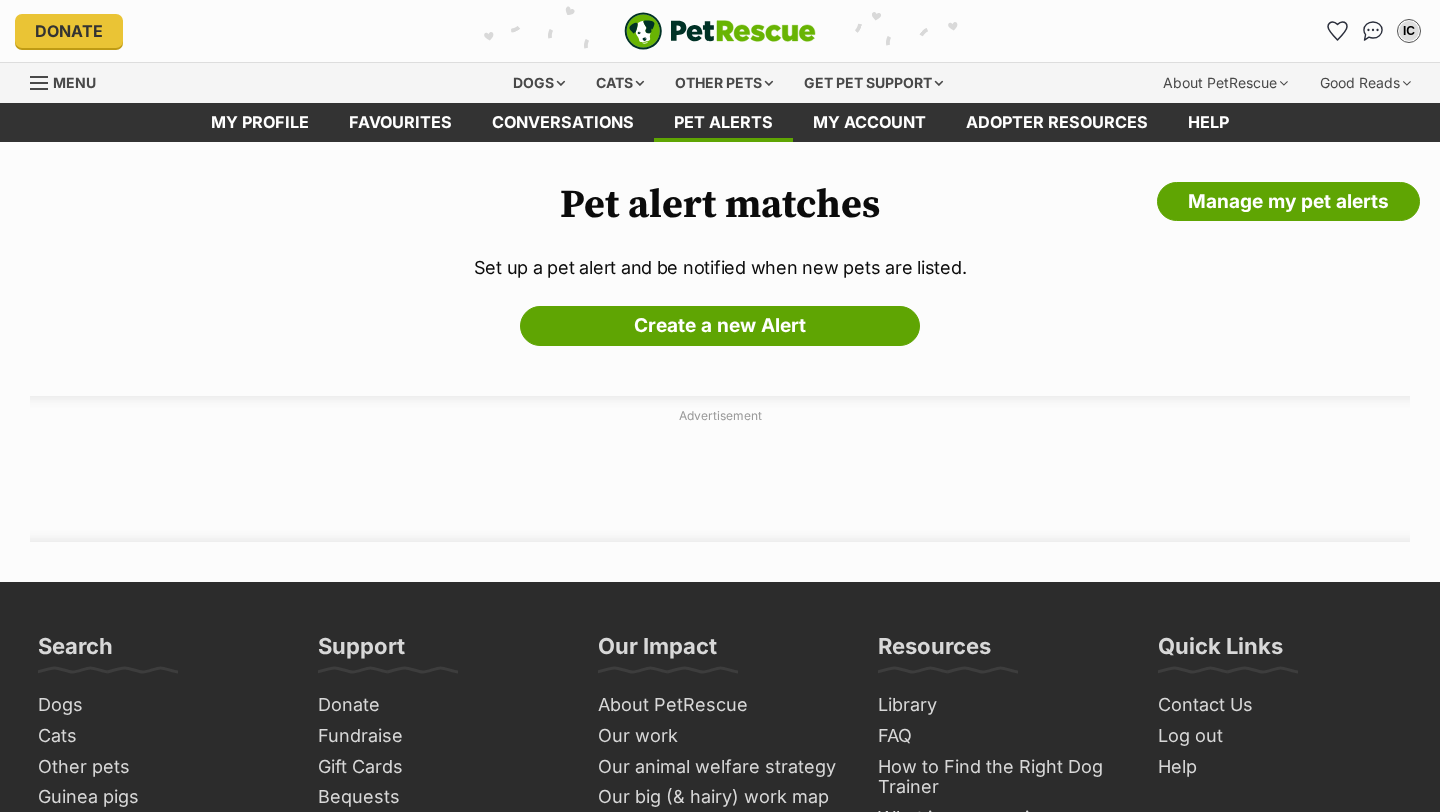 scroll, scrollTop: 0, scrollLeft: 0, axis: both 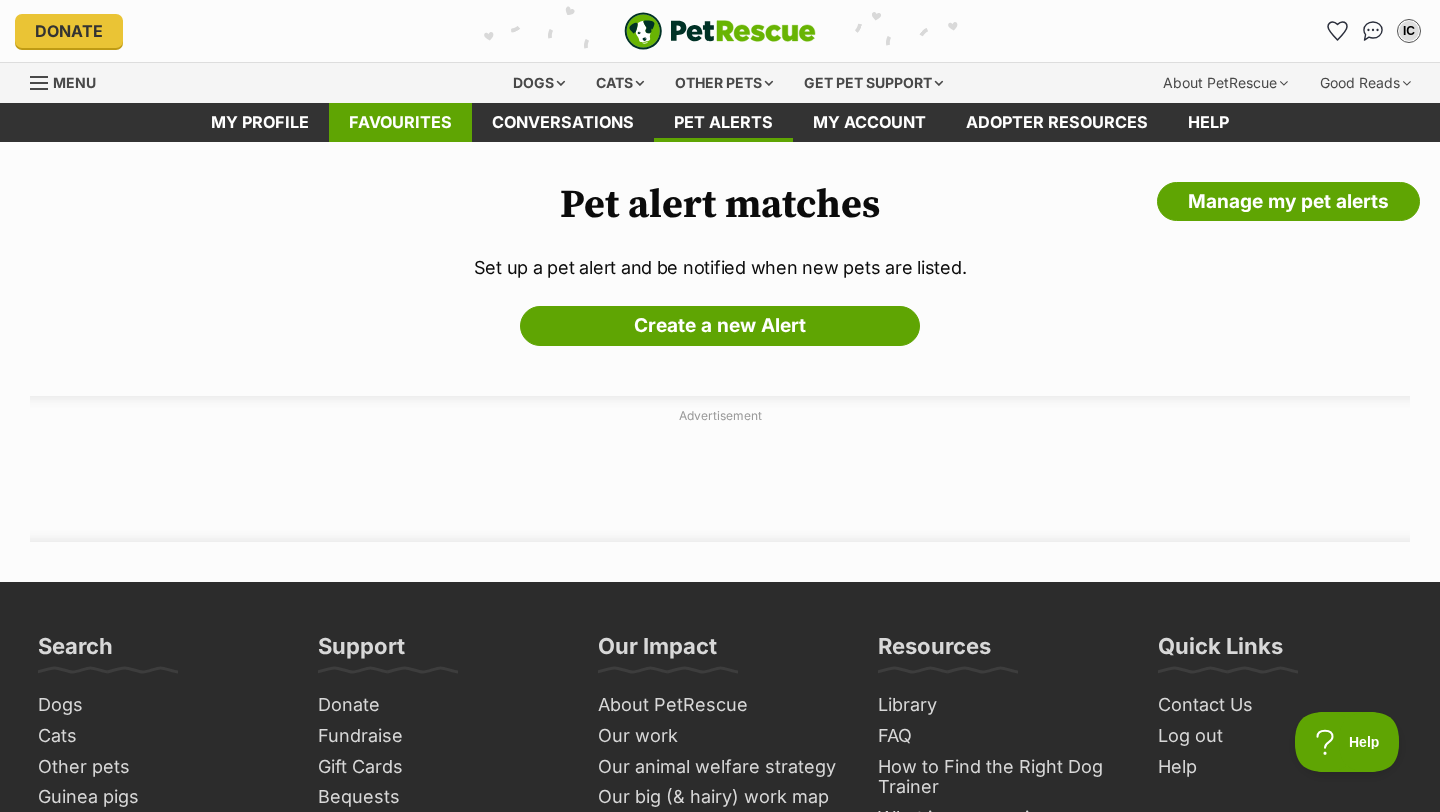 click on "Favourites" at bounding box center [400, 122] 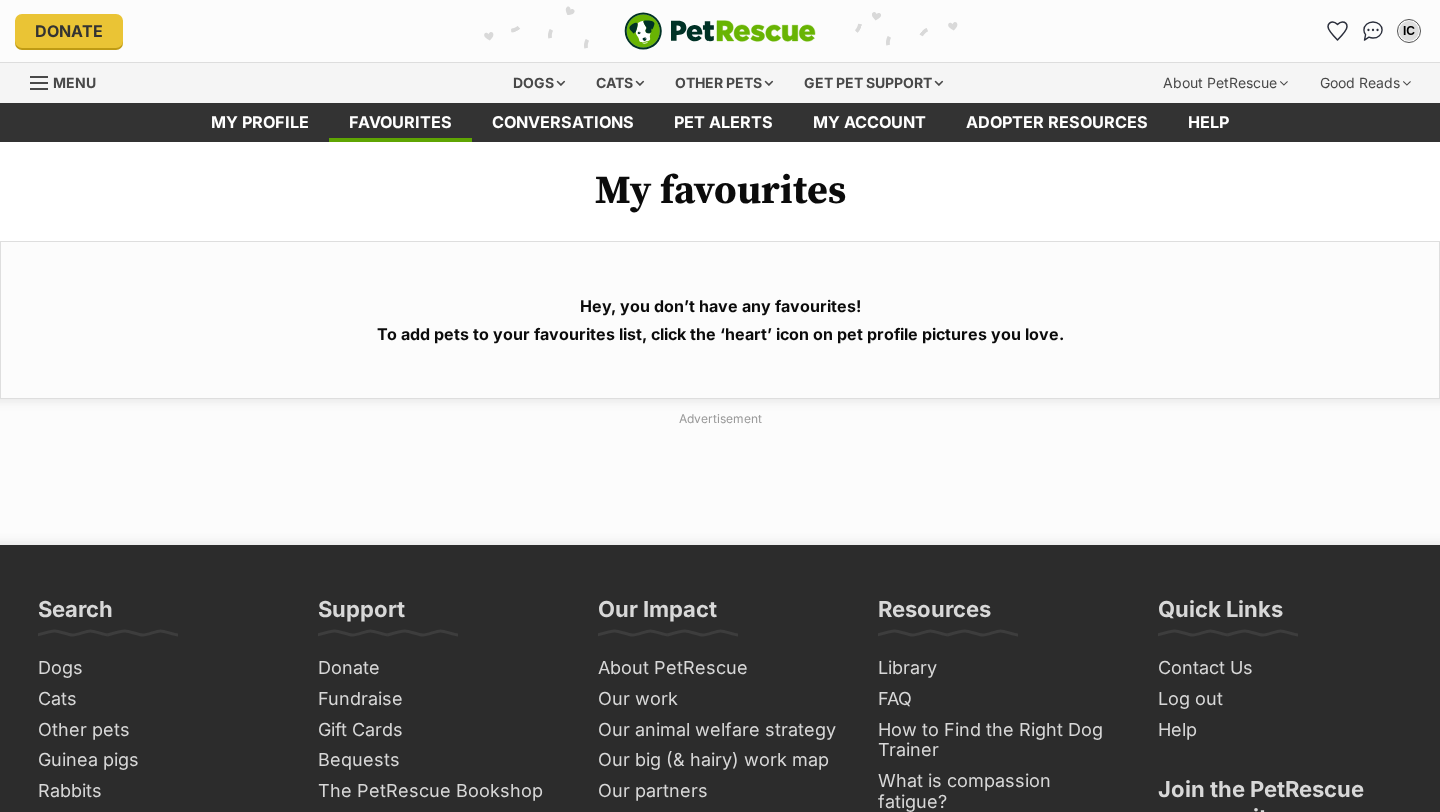 scroll, scrollTop: 0, scrollLeft: 0, axis: both 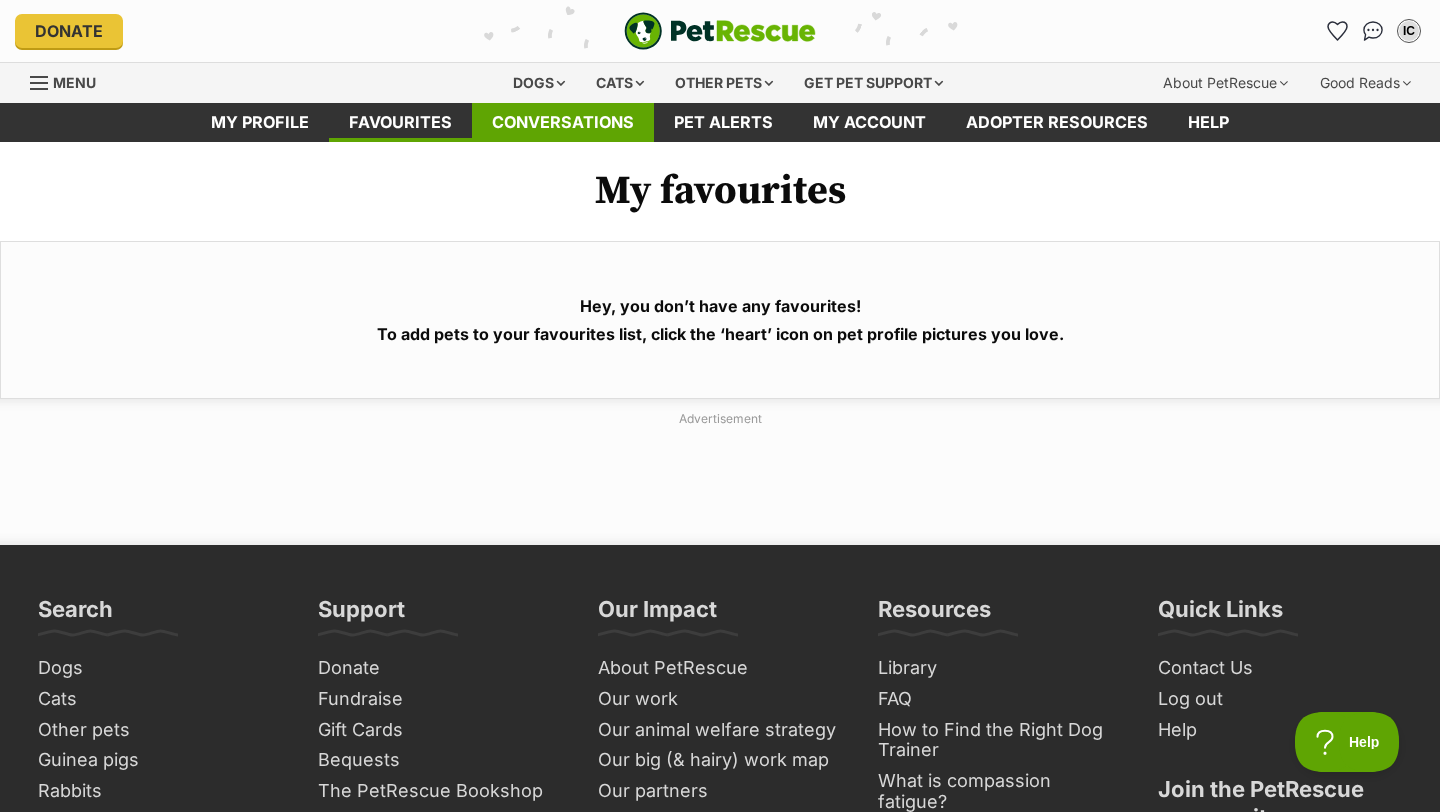 click on "Conversations" at bounding box center (563, 122) 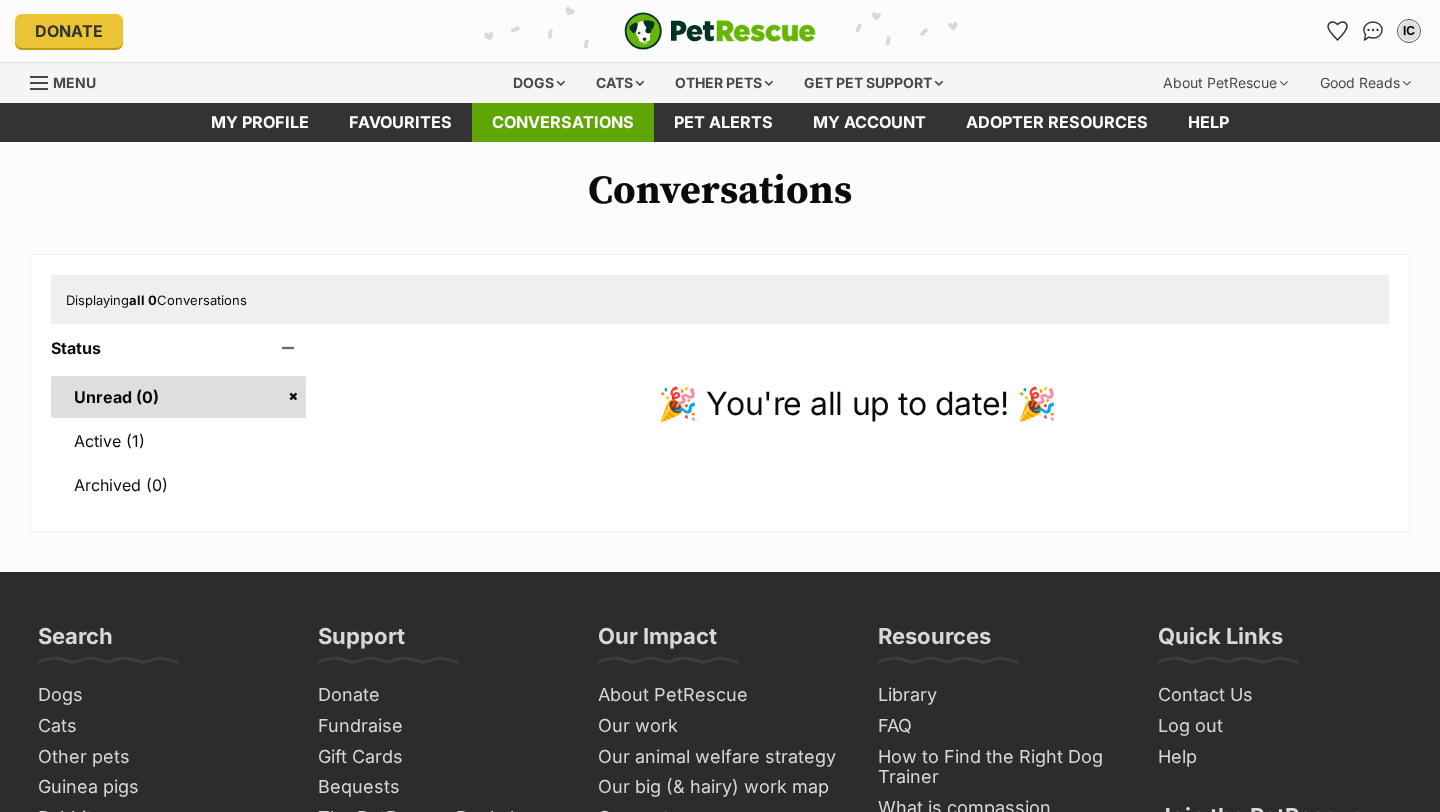 scroll, scrollTop: 0, scrollLeft: 0, axis: both 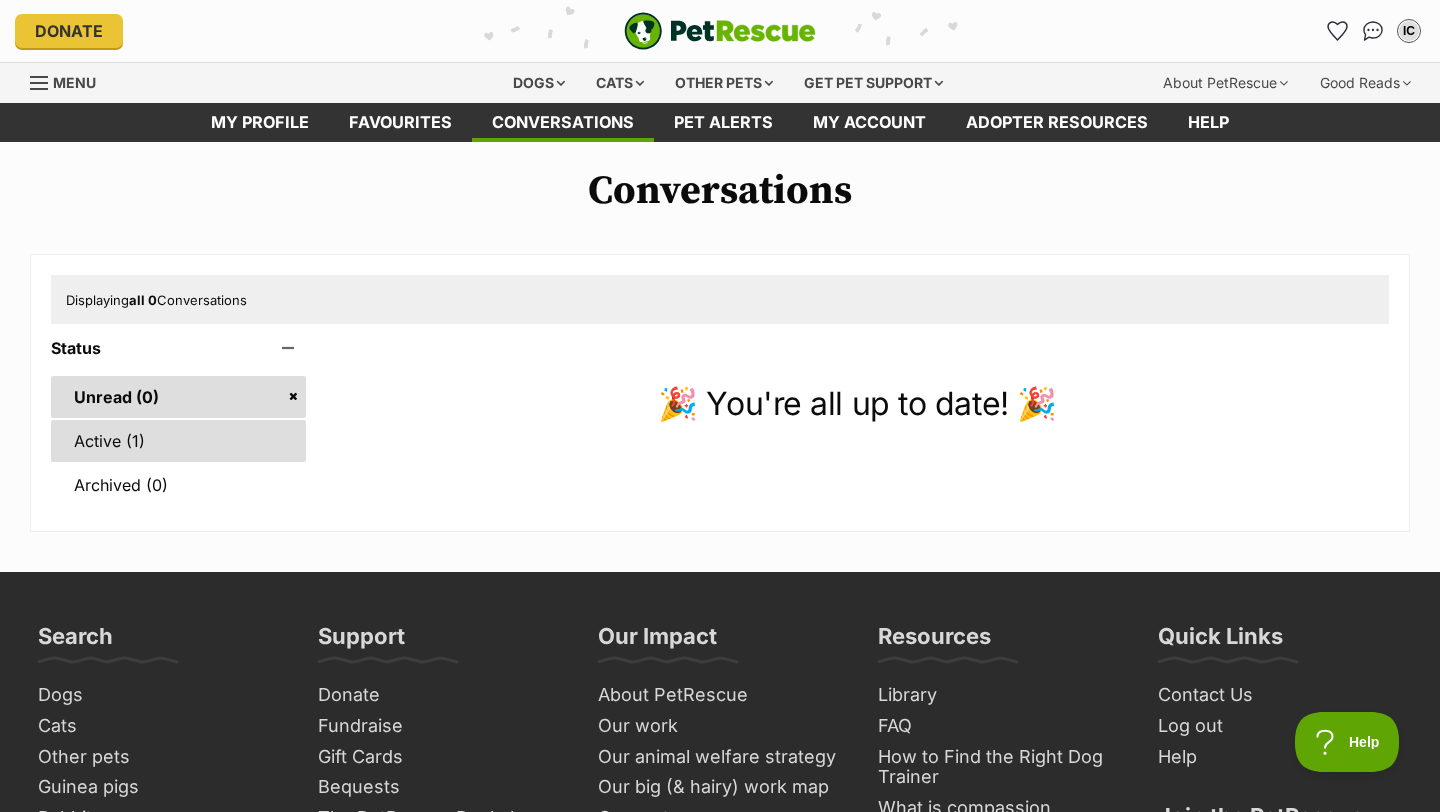 click on "Active (1)" at bounding box center (178, 441) 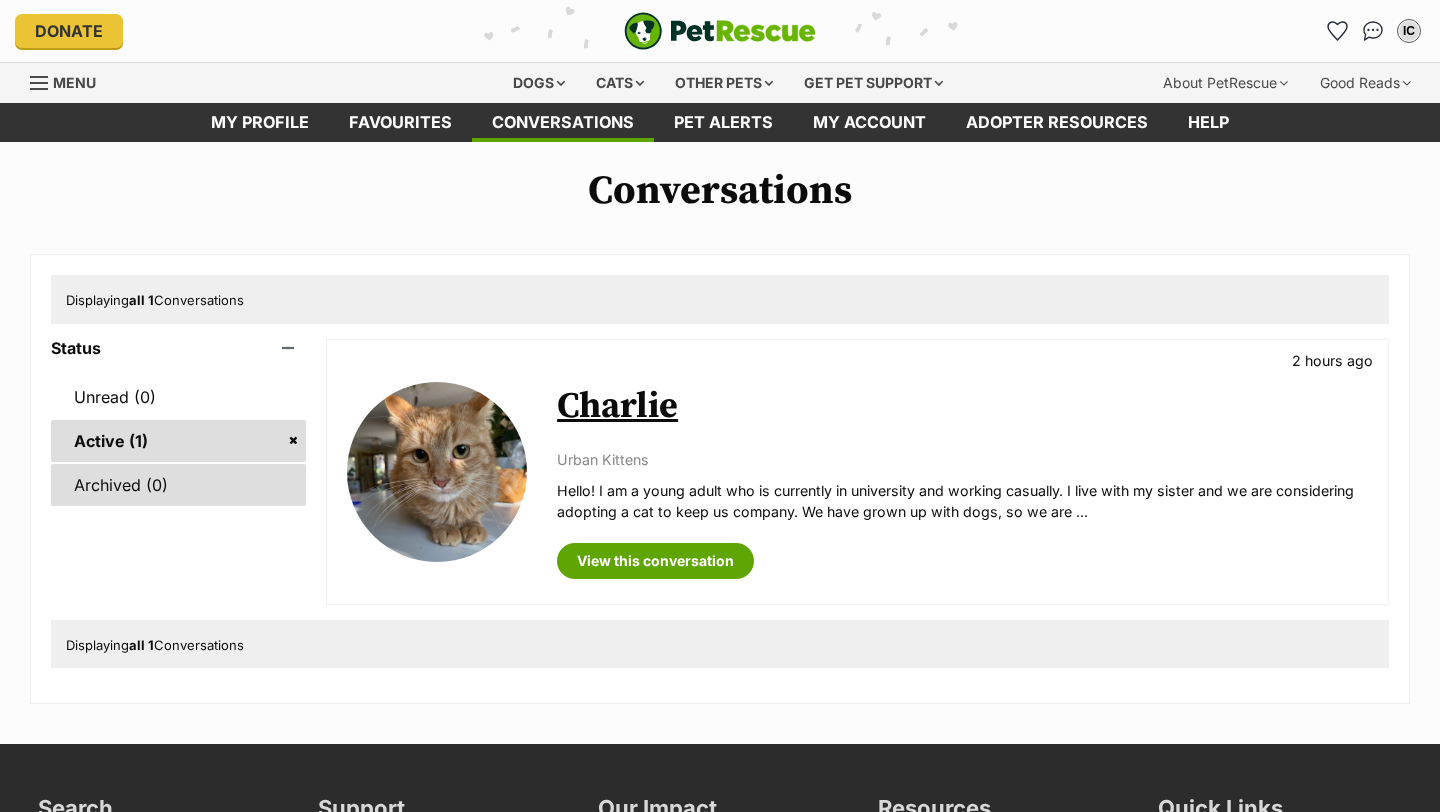 scroll, scrollTop: 0, scrollLeft: 0, axis: both 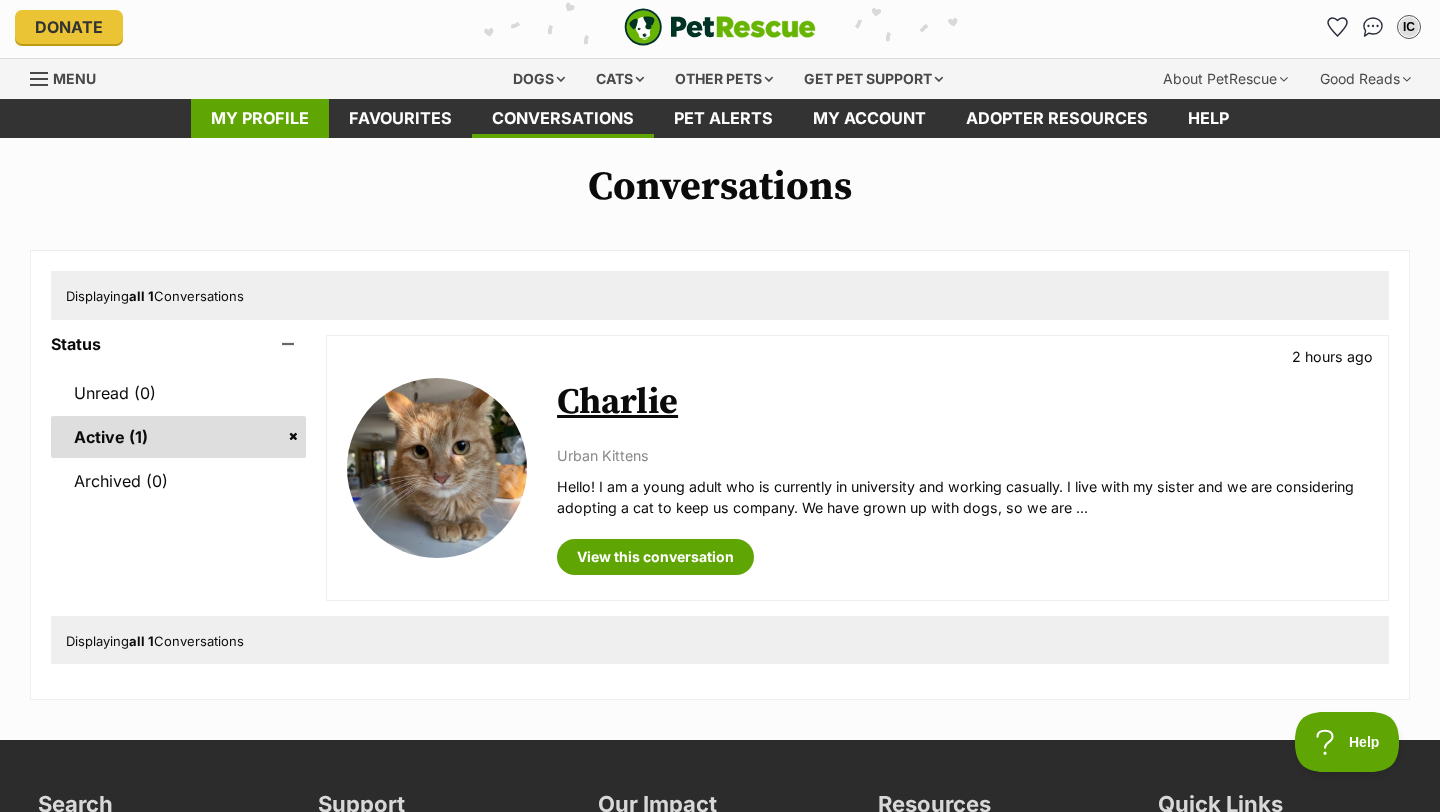 click on "My profile" at bounding box center (260, 118) 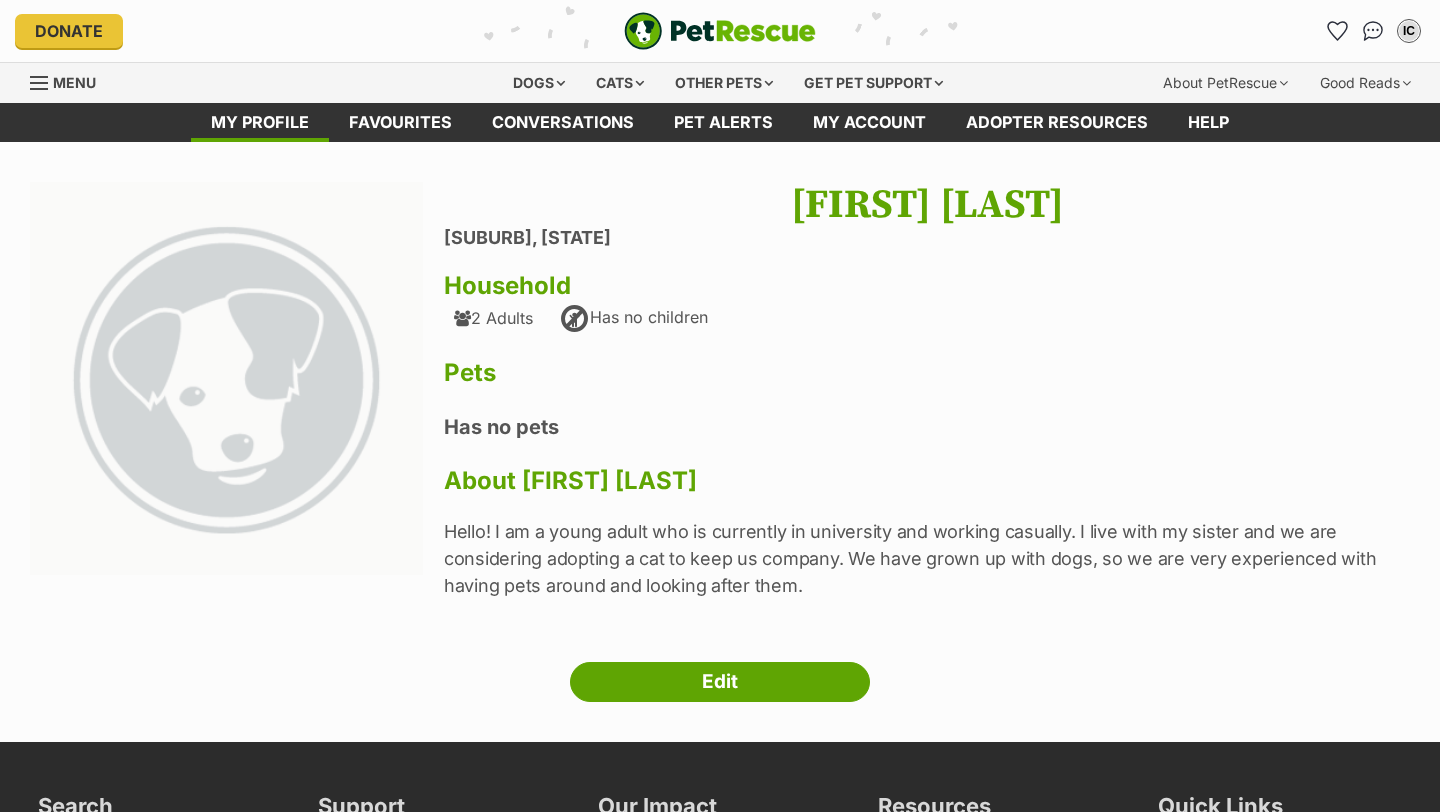 scroll, scrollTop: 0, scrollLeft: 0, axis: both 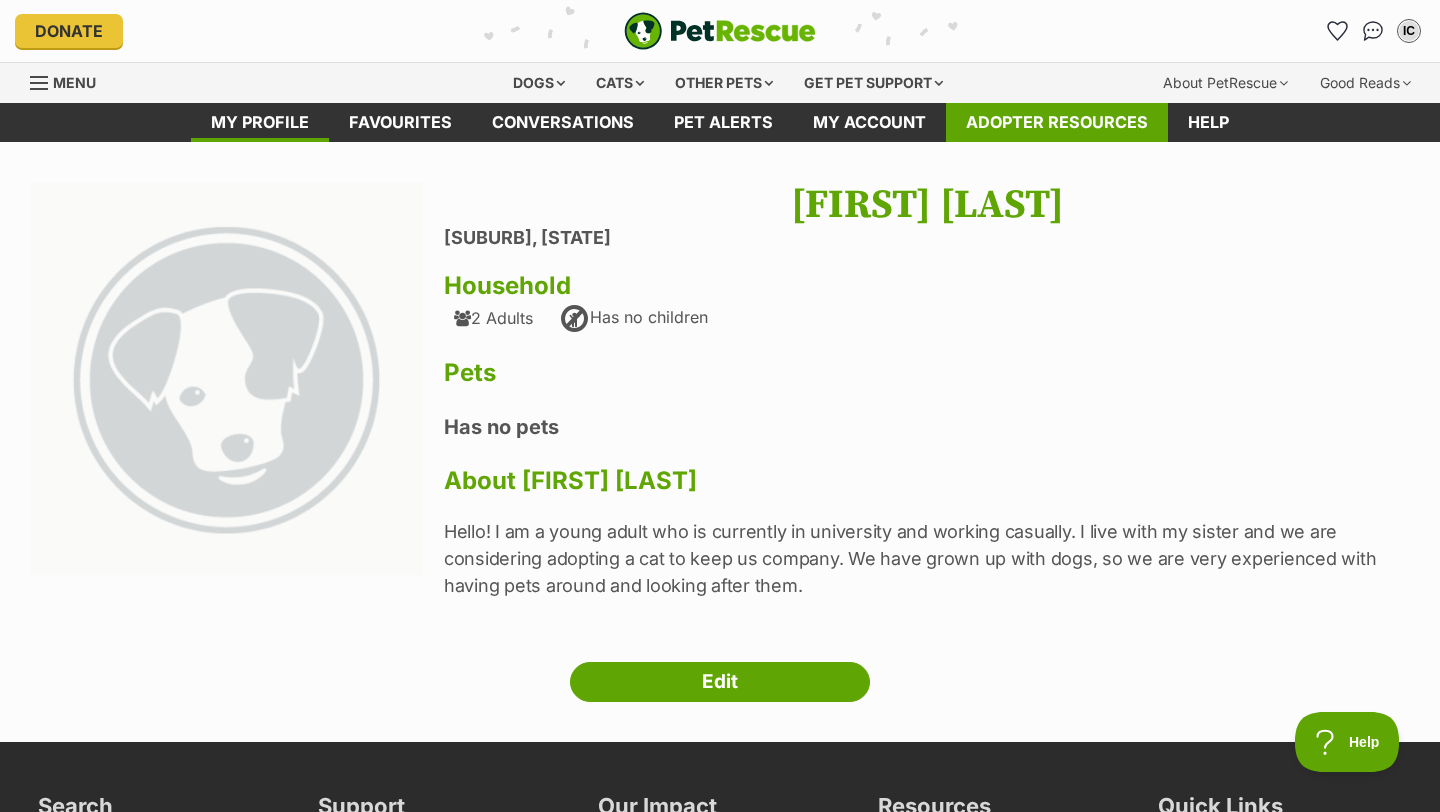 click on "Adopter resources" at bounding box center [1057, 122] 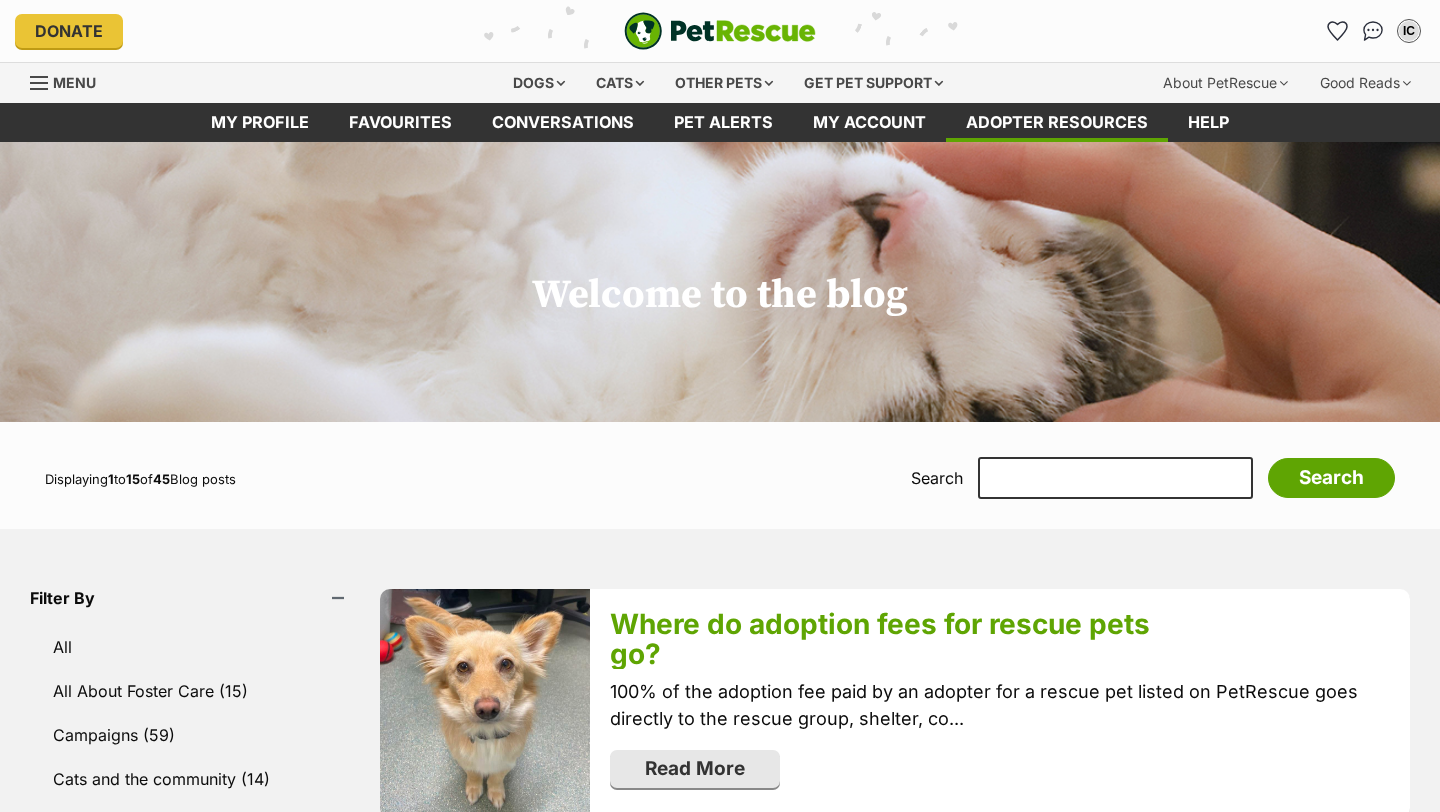 scroll, scrollTop: 0, scrollLeft: 0, axis: both 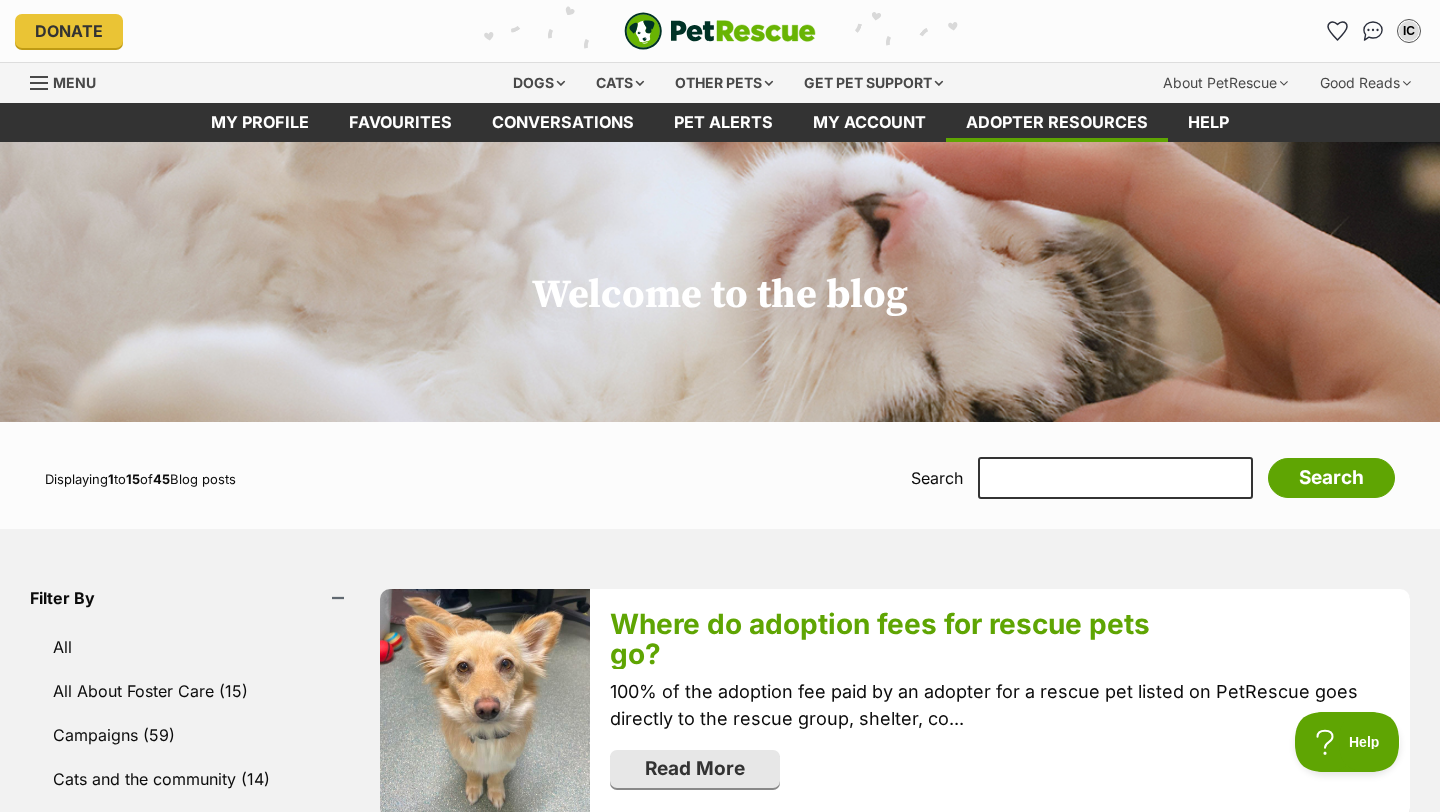 click on "Menu" at bounding box center [74, 82] 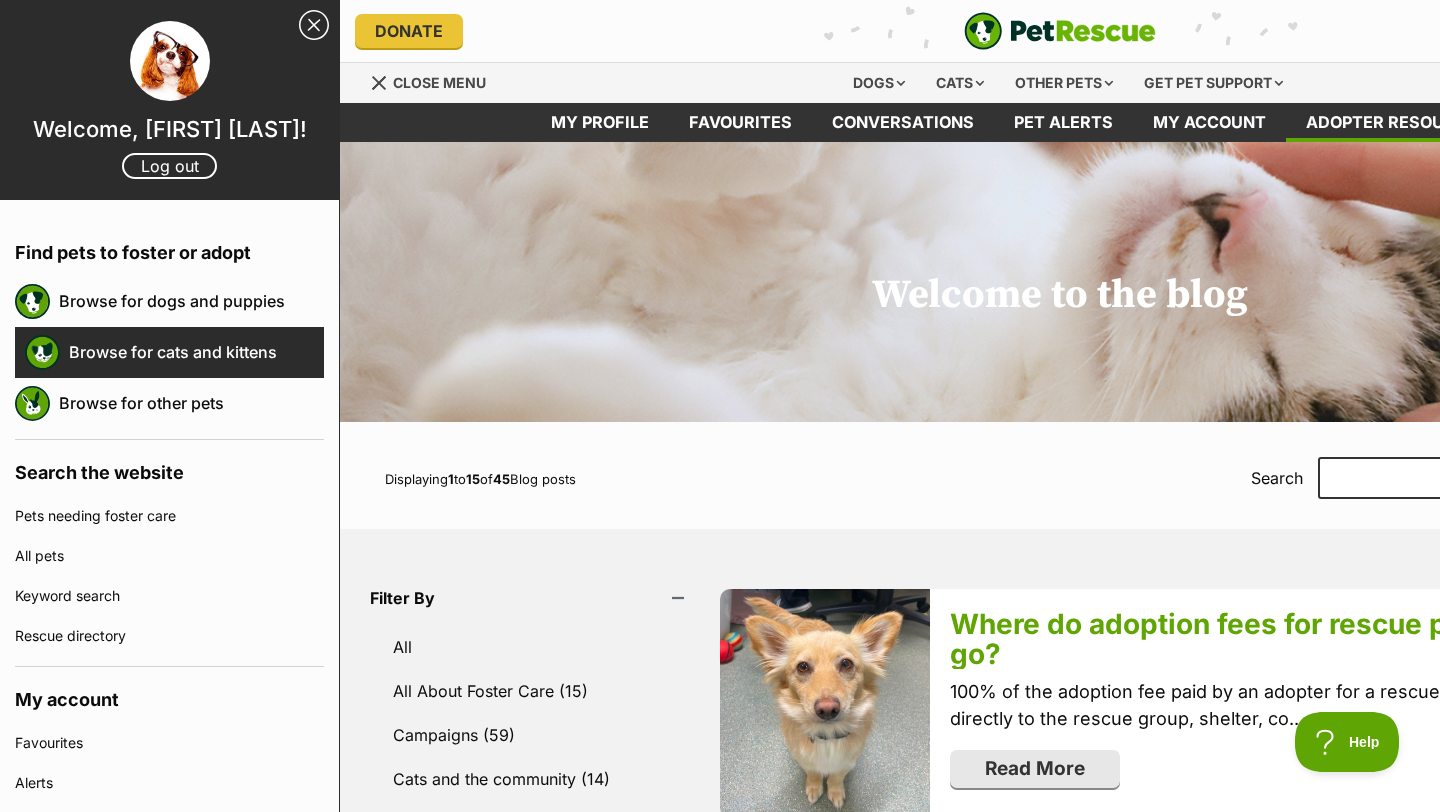 click on "Browse for cats and kittens" at bounding box center [196, 352] 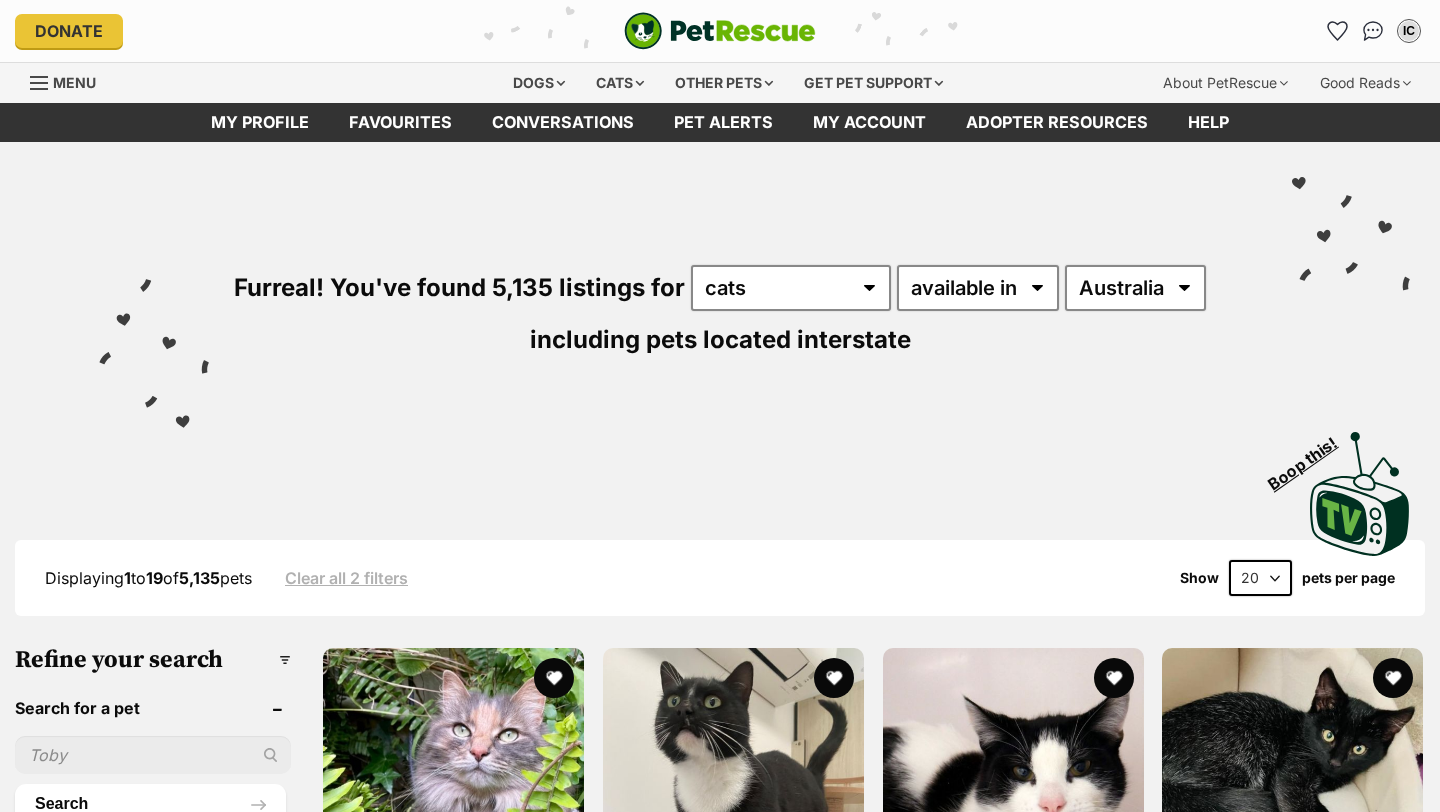 scroll, scrollTop: 0, scrollLeft: 0, axis: both 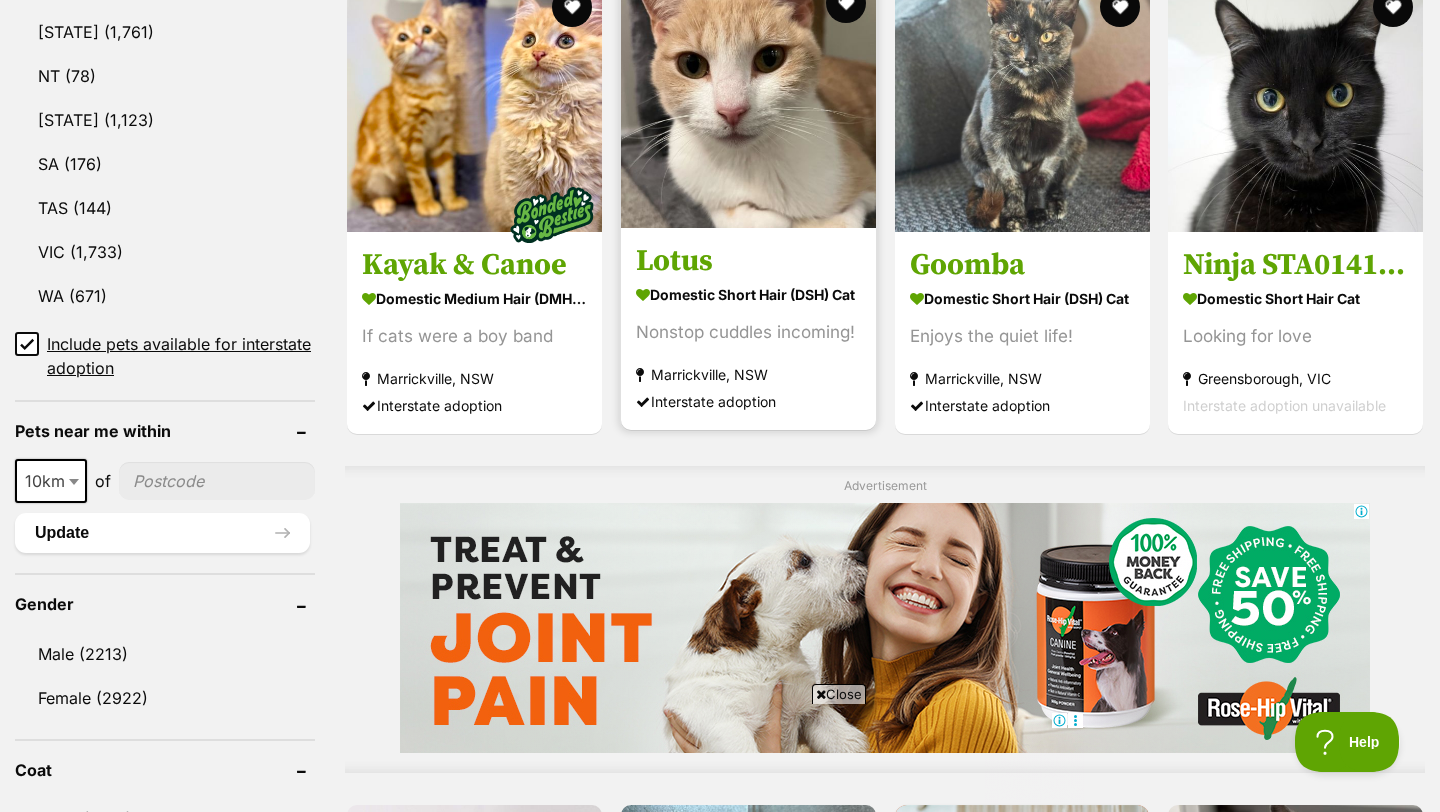 click at bounding box center [748, 100] 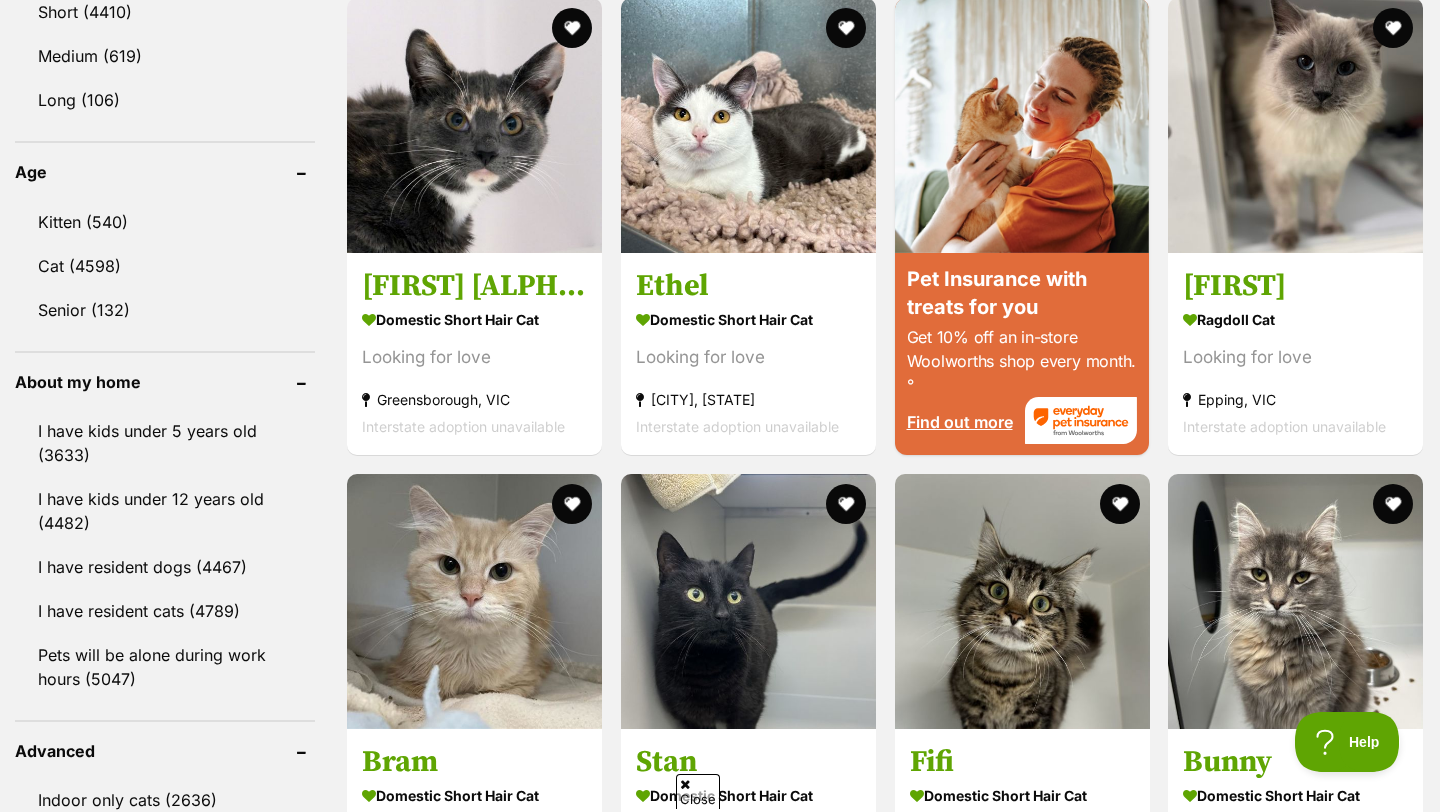 scroll, scrollTop: 1956, scrollLeft: 0, axis: vertical 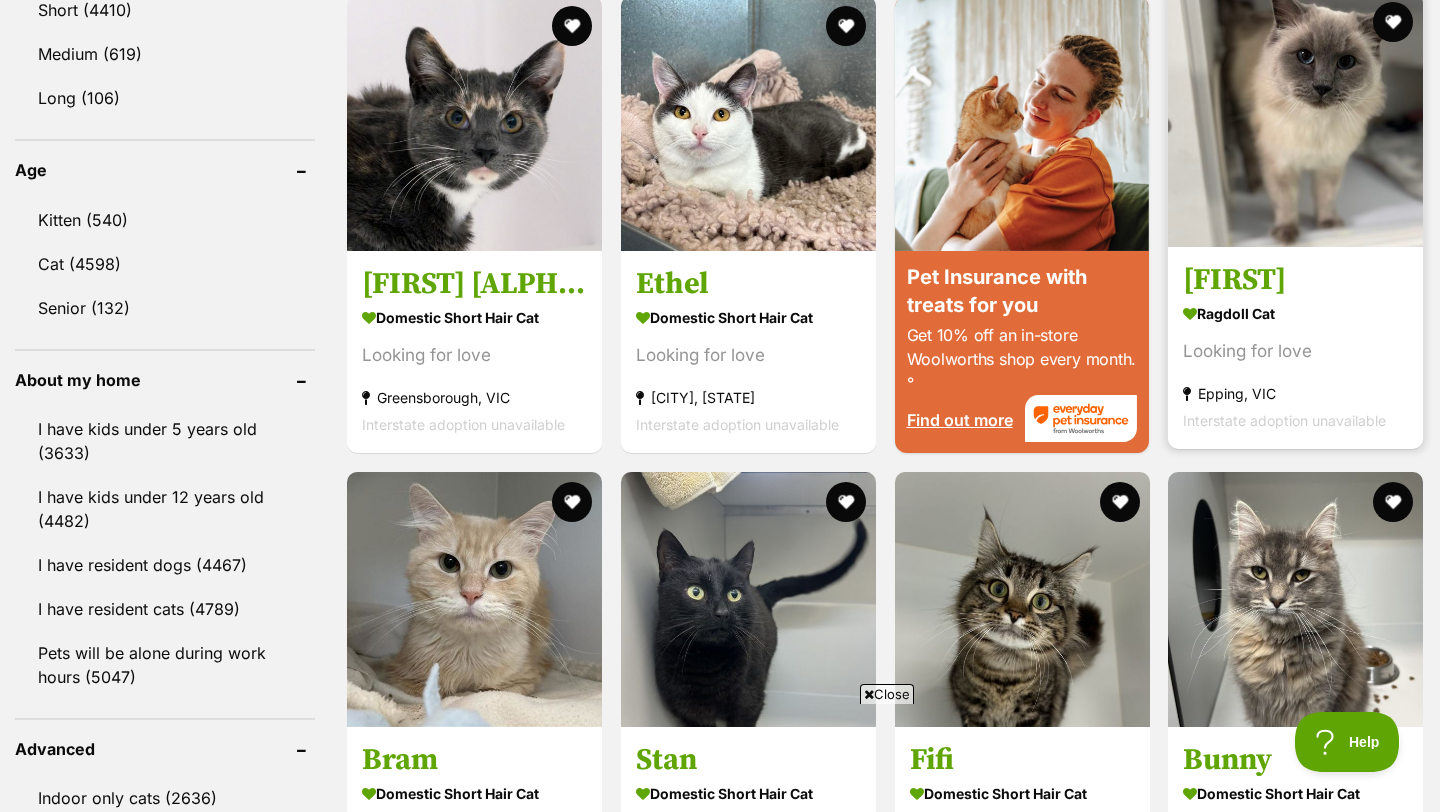 click at bounding box center (1295, 119) 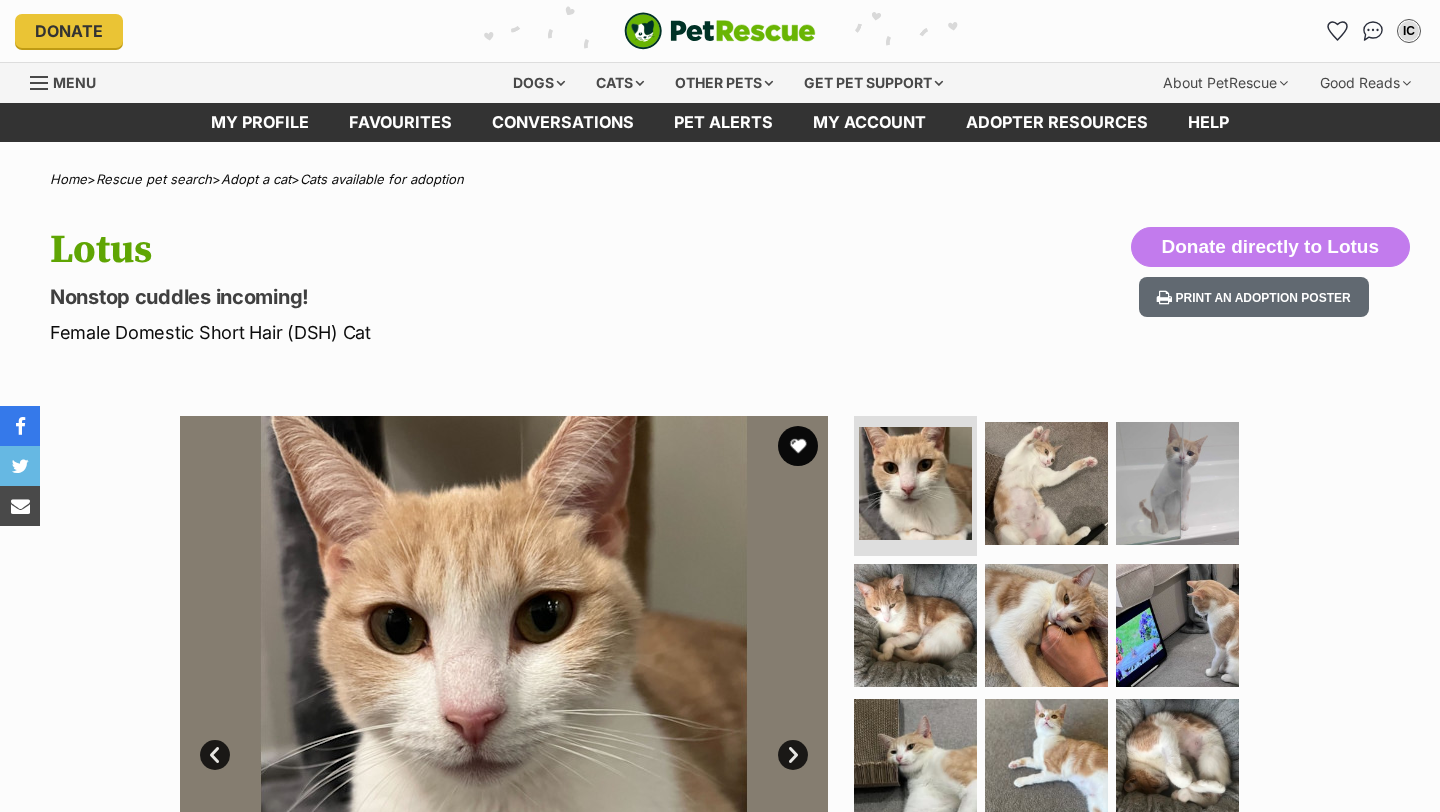 scroll, scrollTop: 0, scrollLeft: 0, axis: both 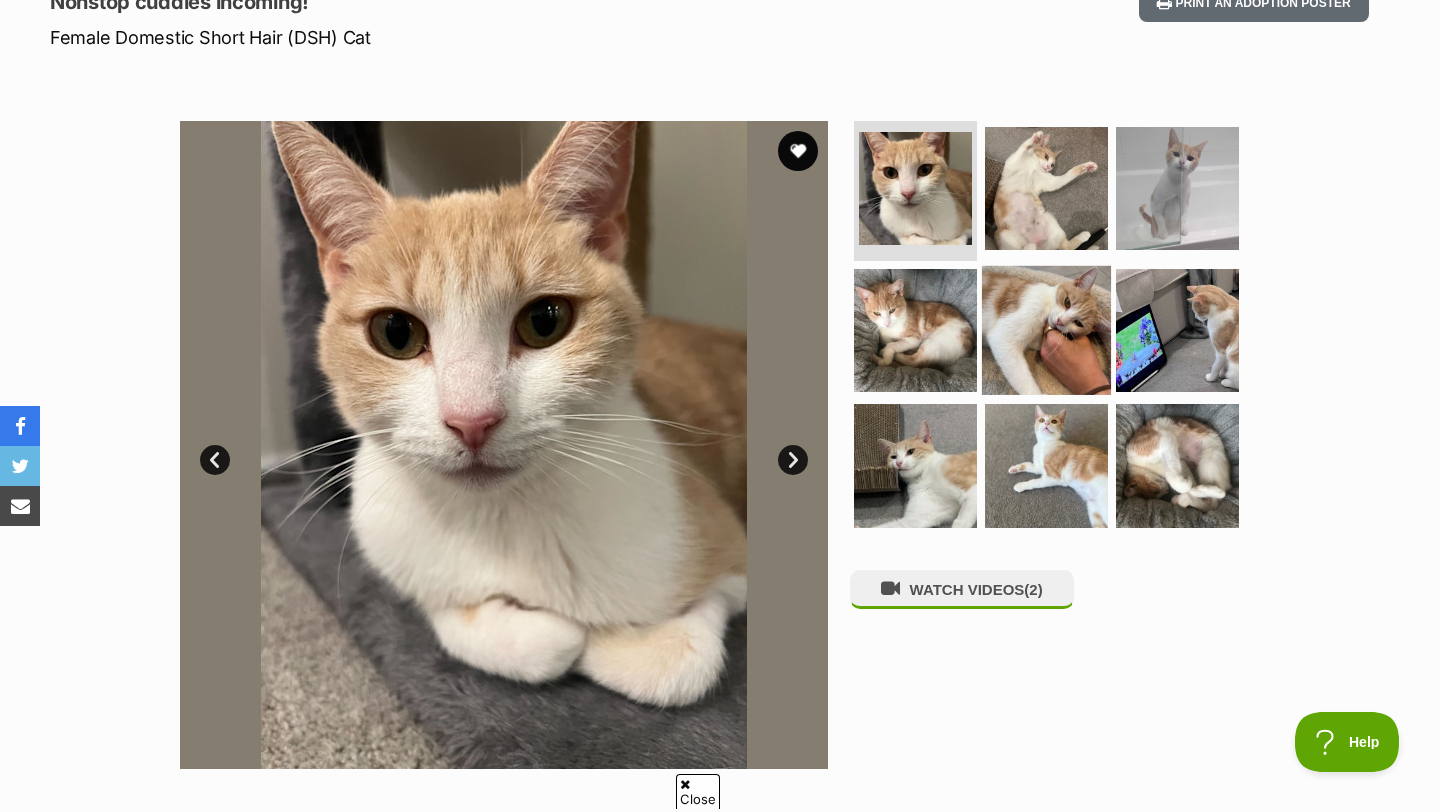 click at bounding box center (1046, 329) 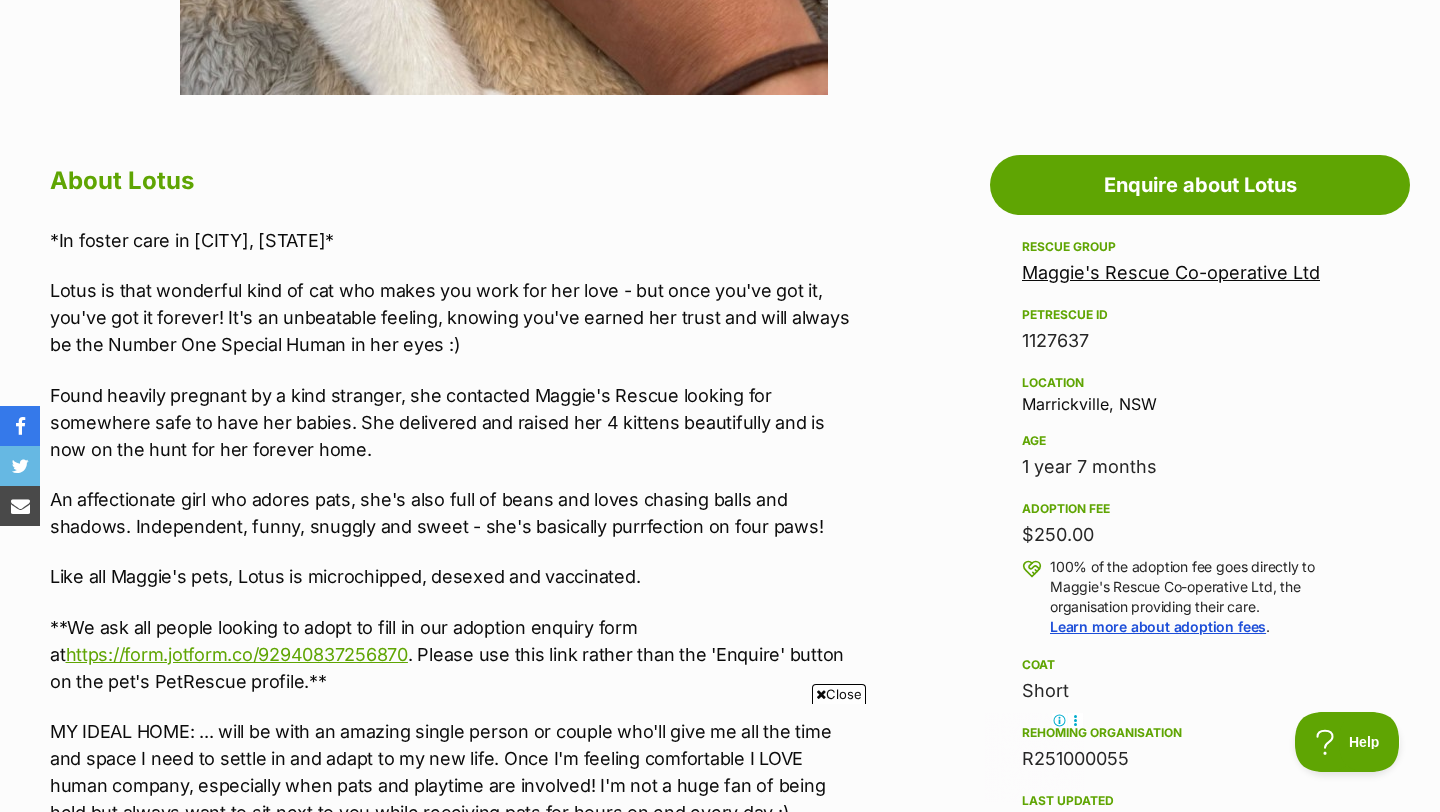 scroll, scrollTop: 978, scrollLeft: 0, axis: vertical 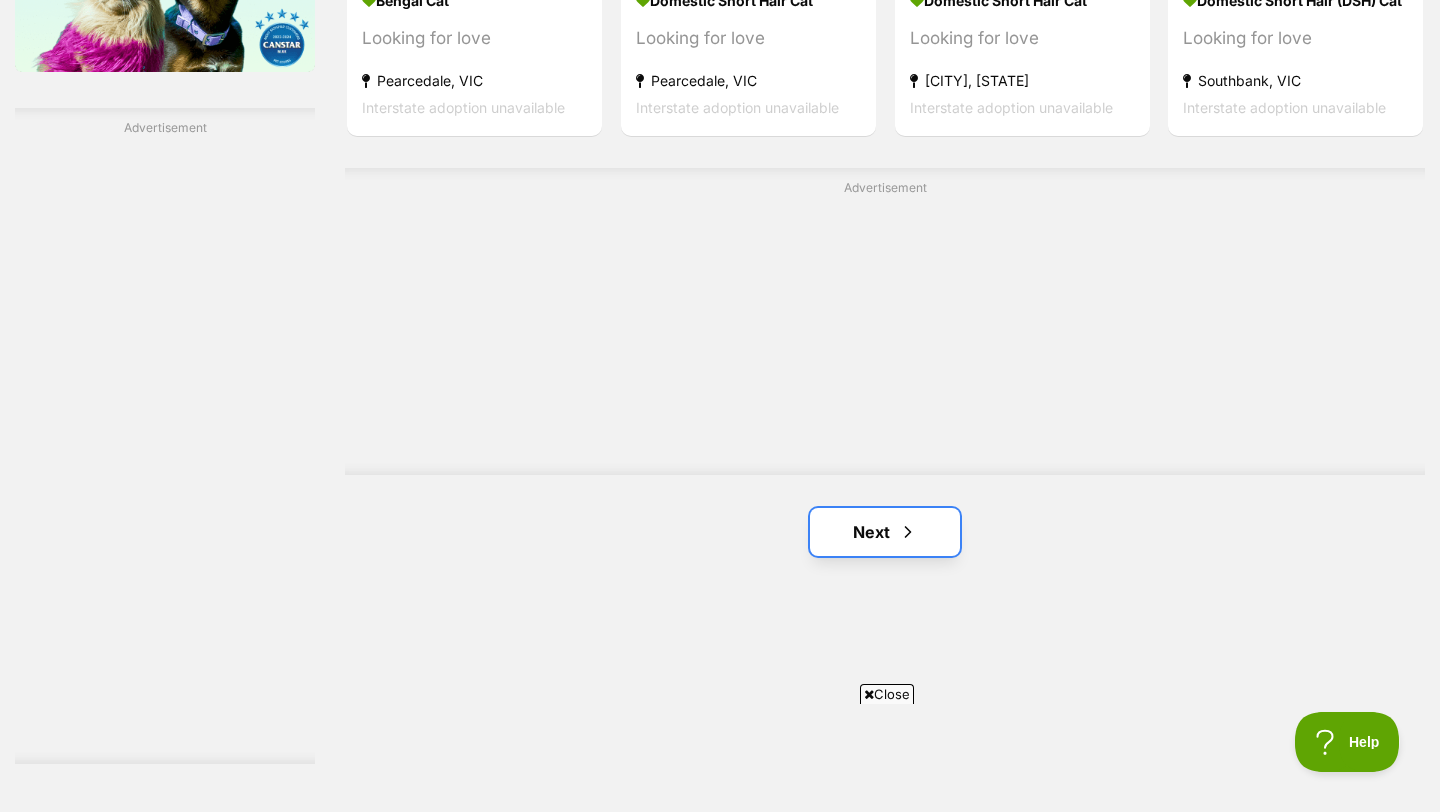 click on "Next" at bounding box center [885, 532] 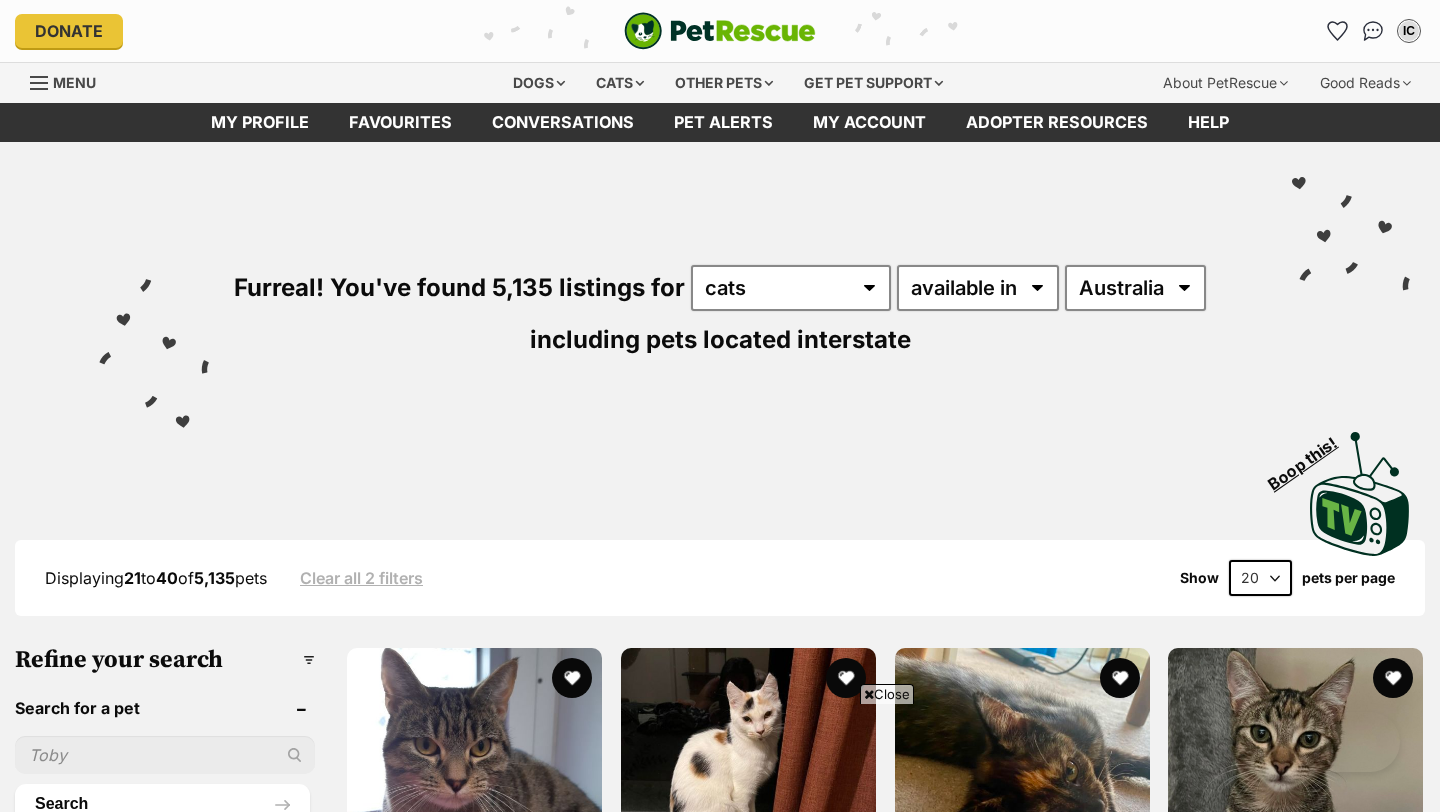 scroll, scrollTop: 1790, scrollLeft: 0, axis: vertical 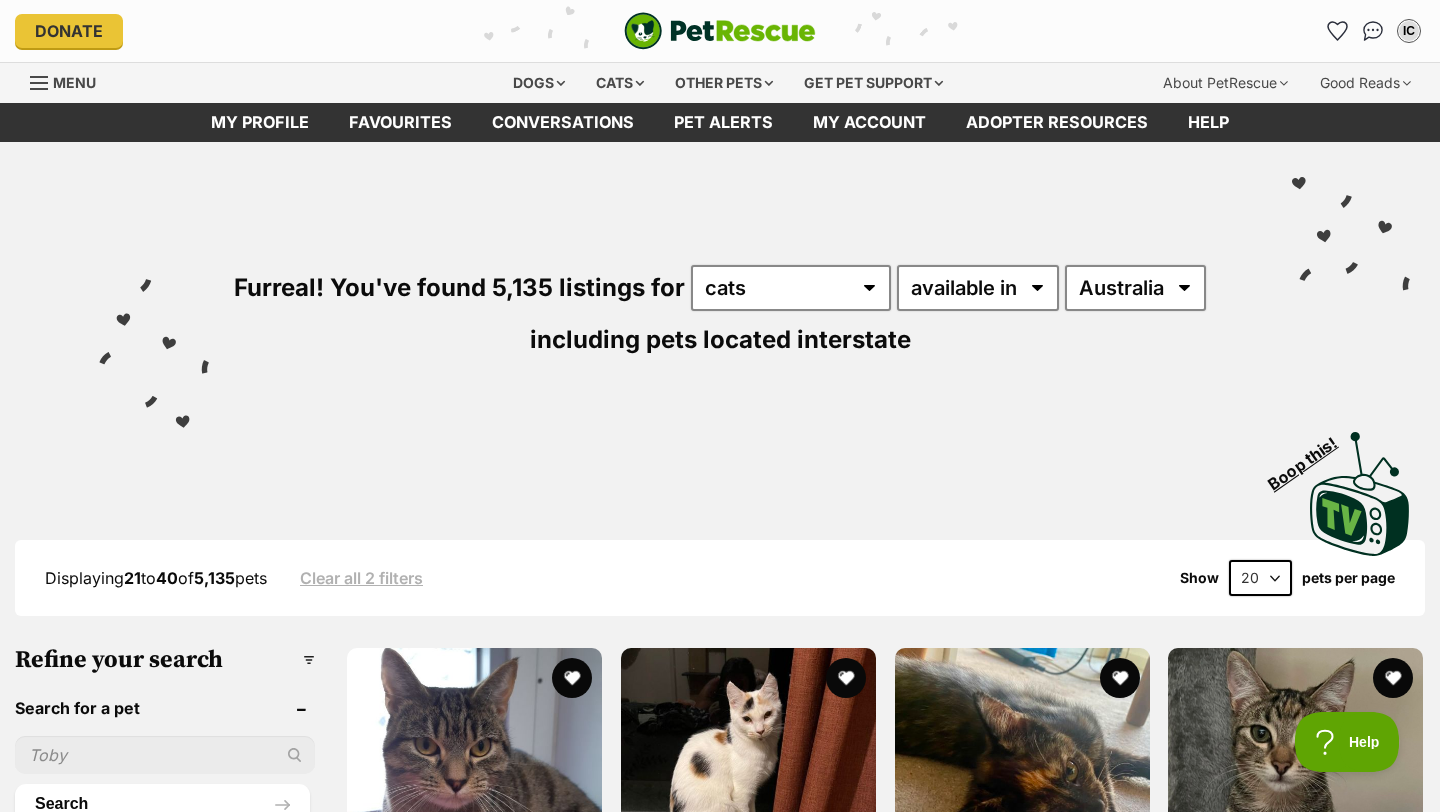 click on "Menu" at bounding box center [74, 82] 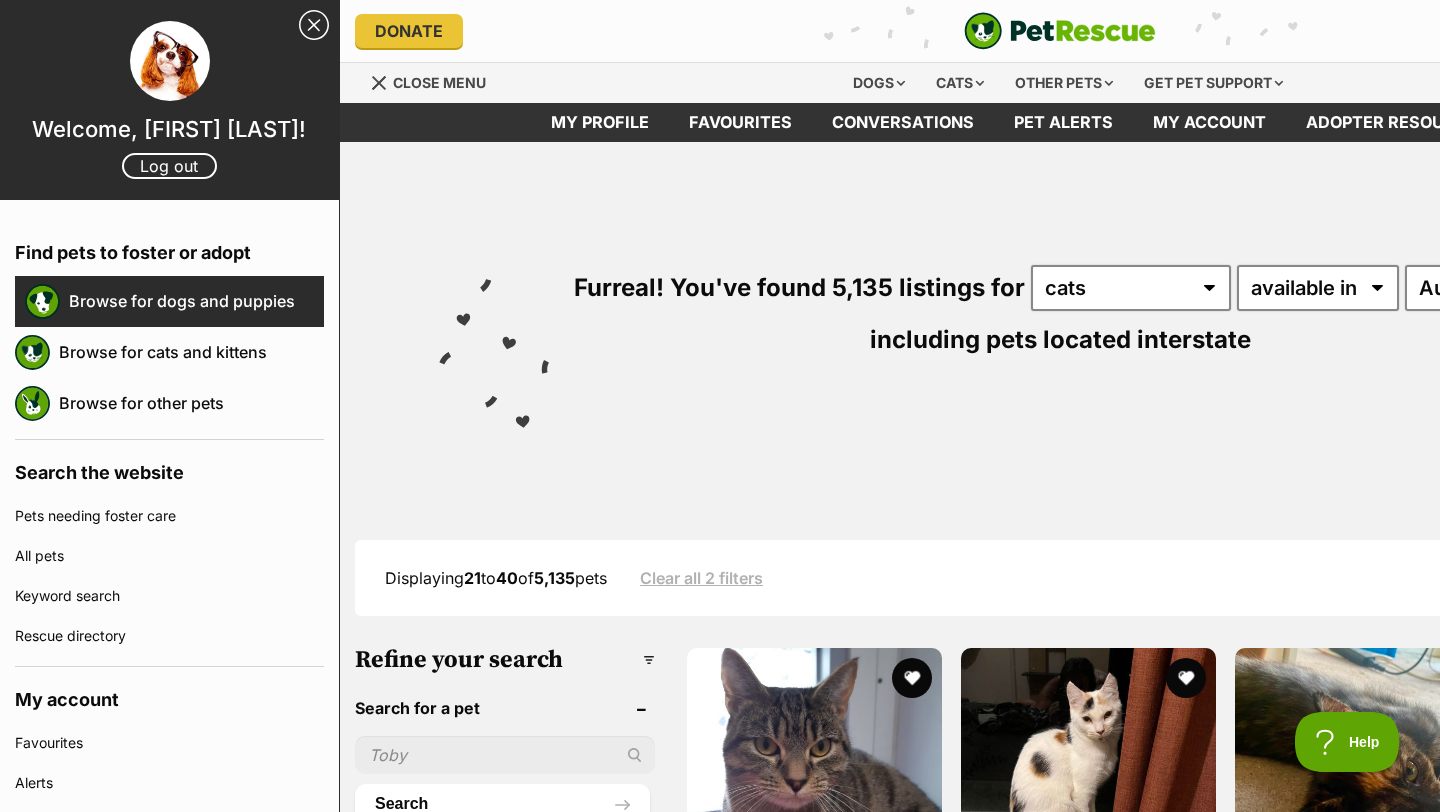 click on "Browse for dogs and puppies" at bounding box center [196, 301] 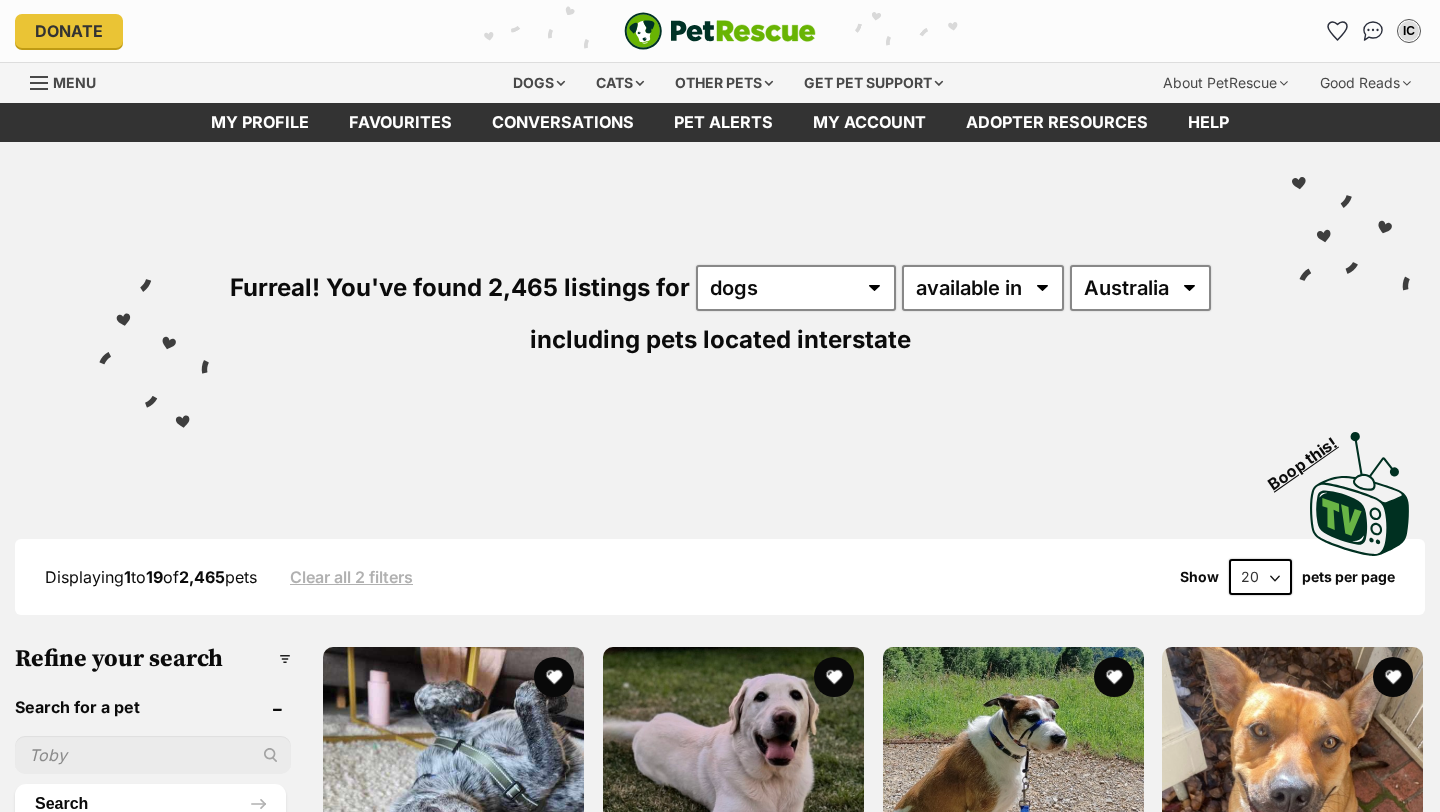 scroll, scrollTop: 0, scrollLeft: 0, axis: both 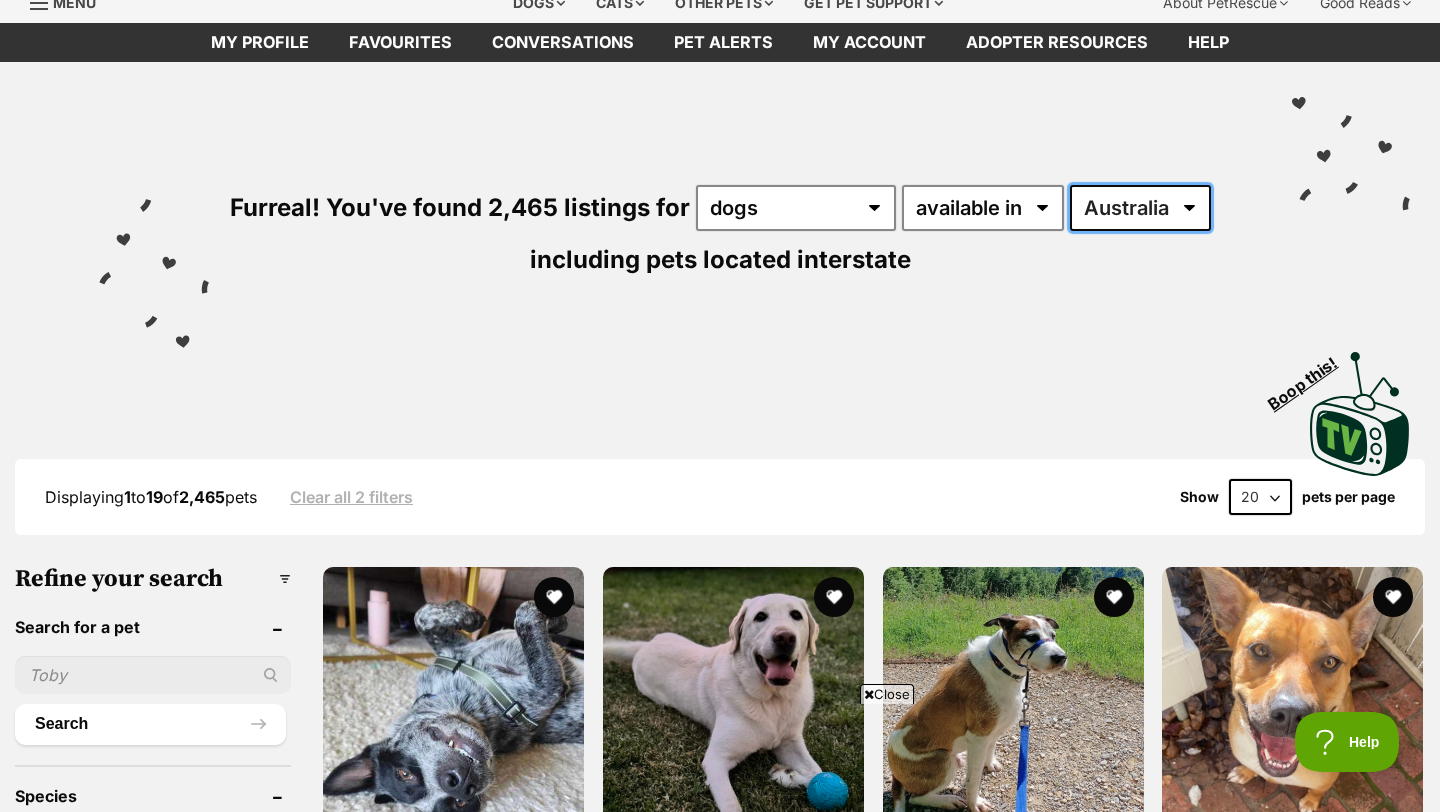 click on "Australia
ACT
NSW
NT
QLD
SA
TAS
VIC
WA" at bounding box center [1140, 208] 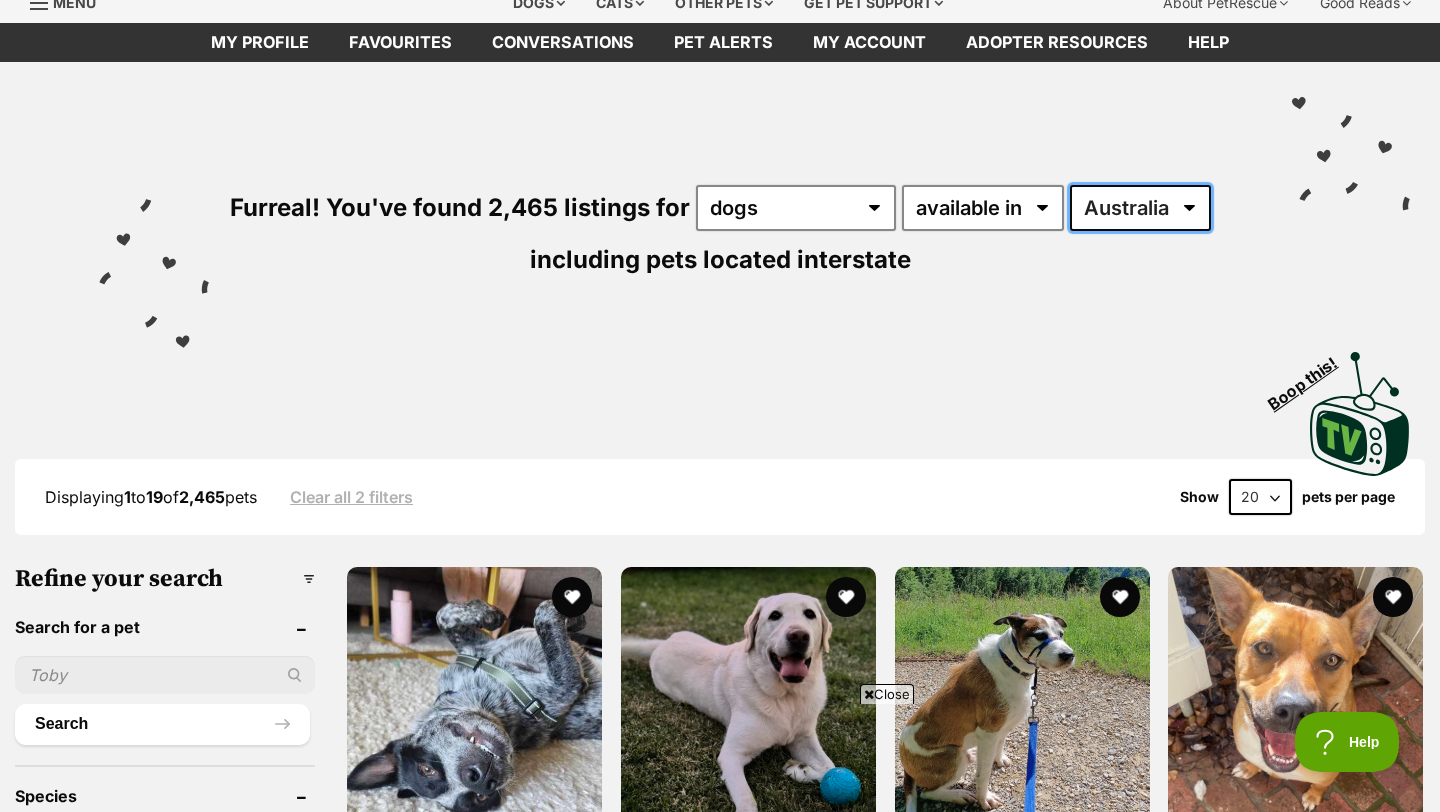 scroll, scrollTop: 0, scrollLeft: 0, axis: both 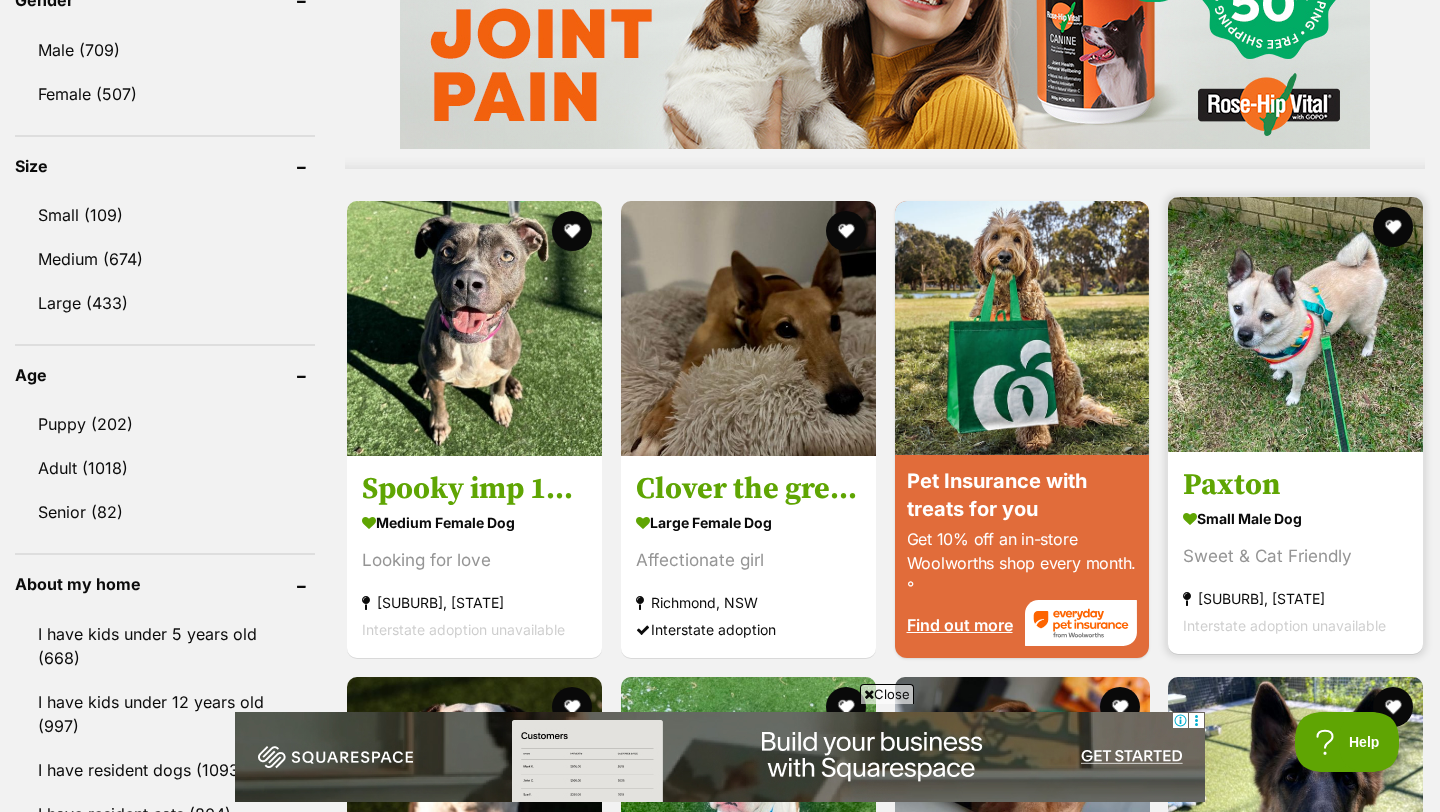 click at bounding box center [1295, 324] 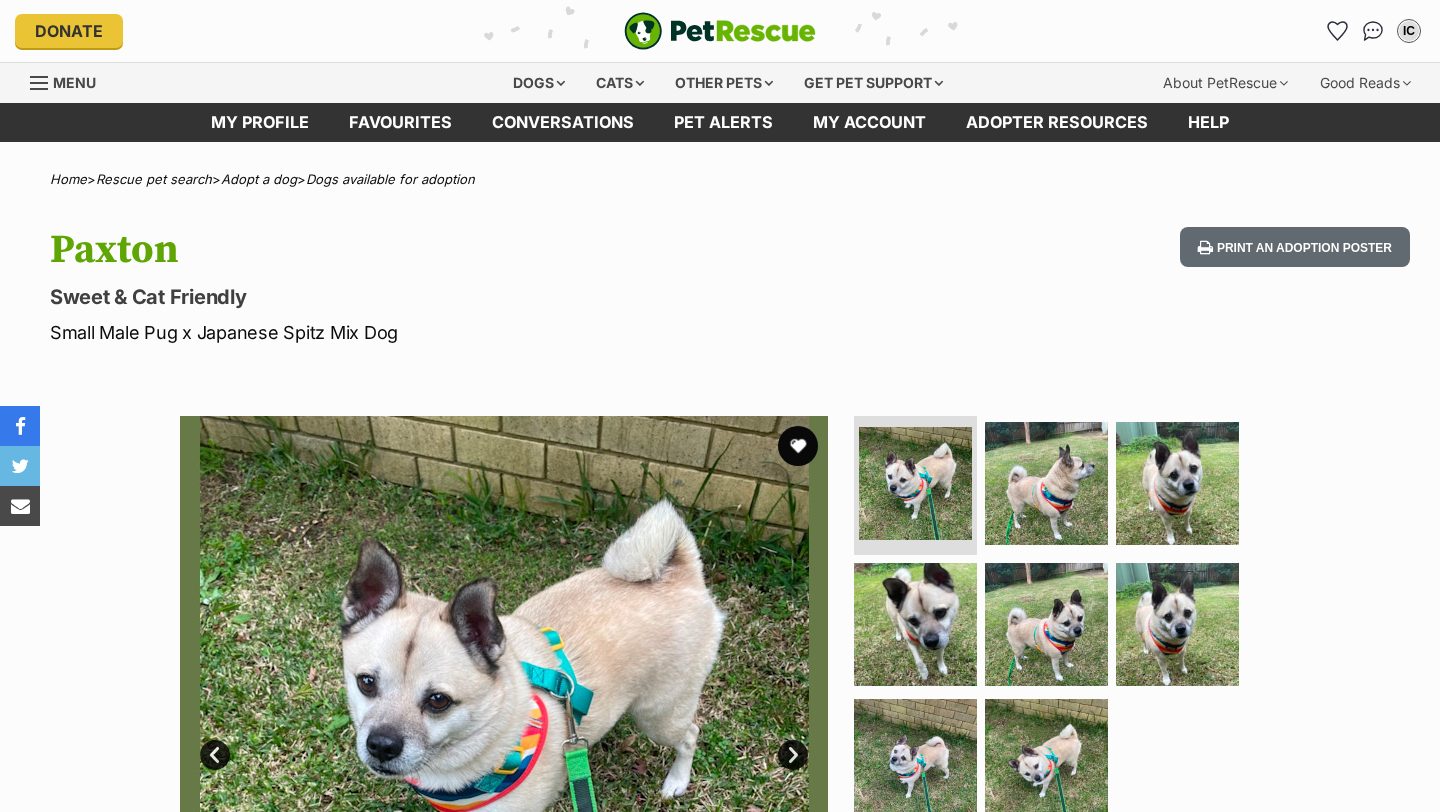 scroll, scrollTop: 0, scrollLeft: 0, axis: both 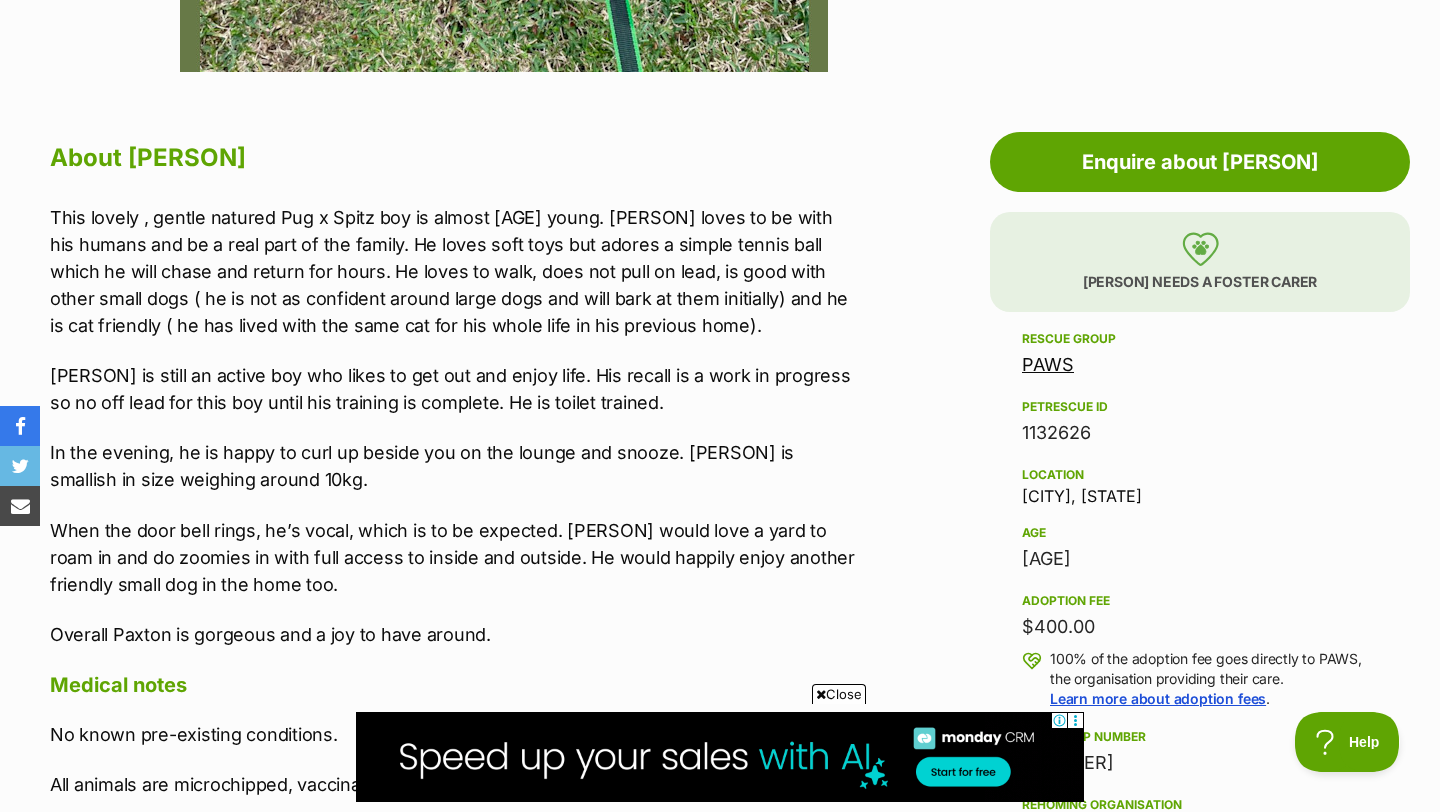 click at bounding box center (821, 694) 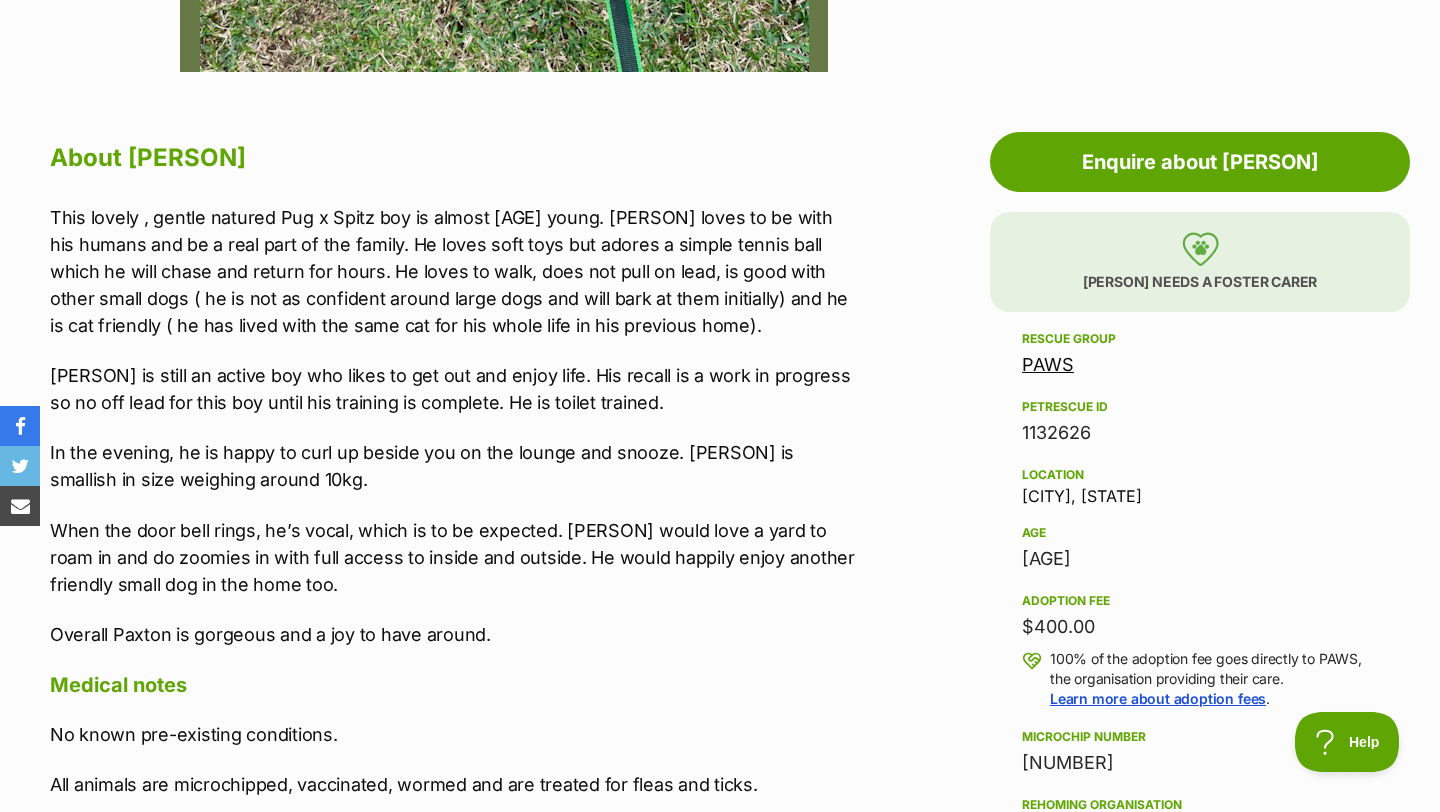 scroll, scrollTop: 982, scrollLeft: 0, axis: vertical 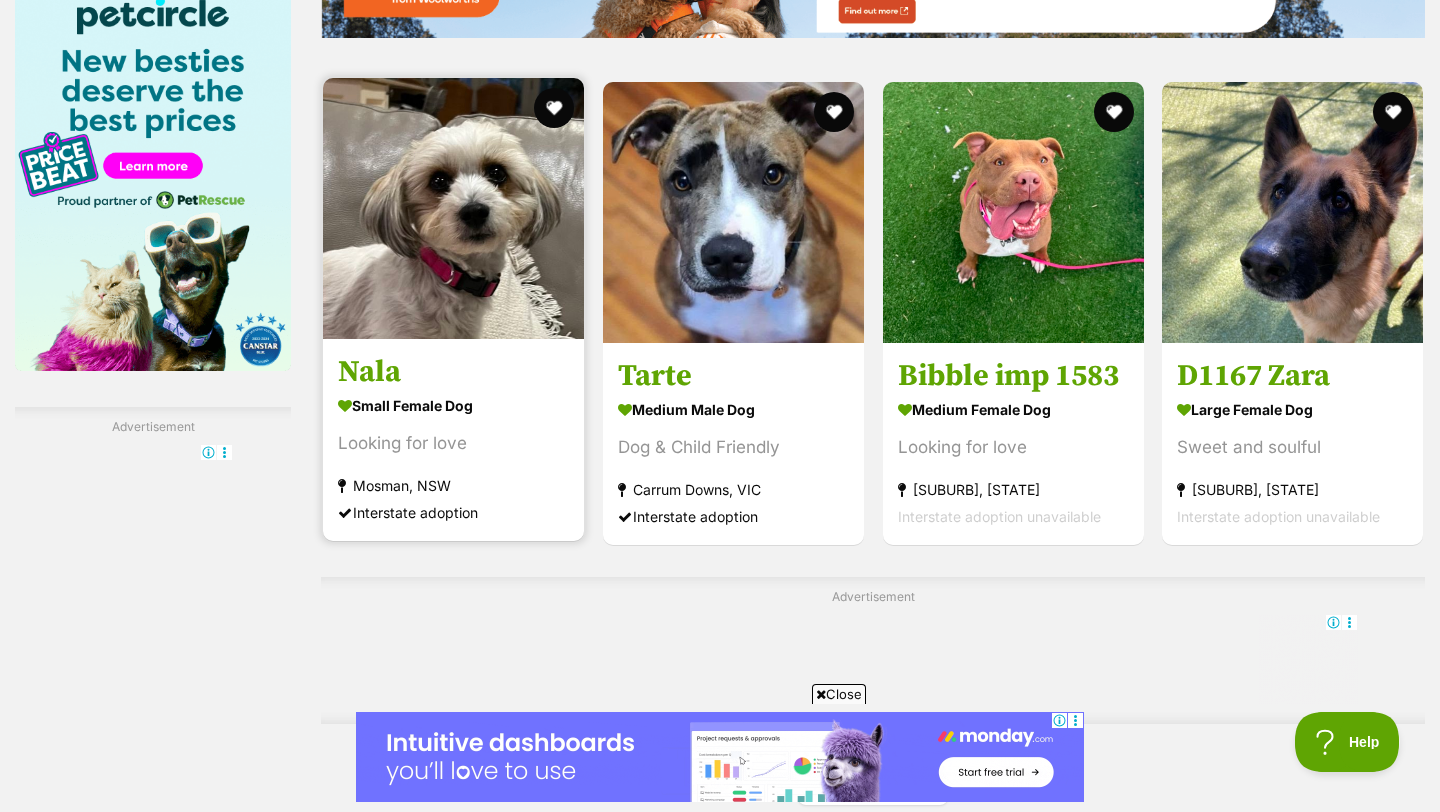 click at bounding box center [453, 208] 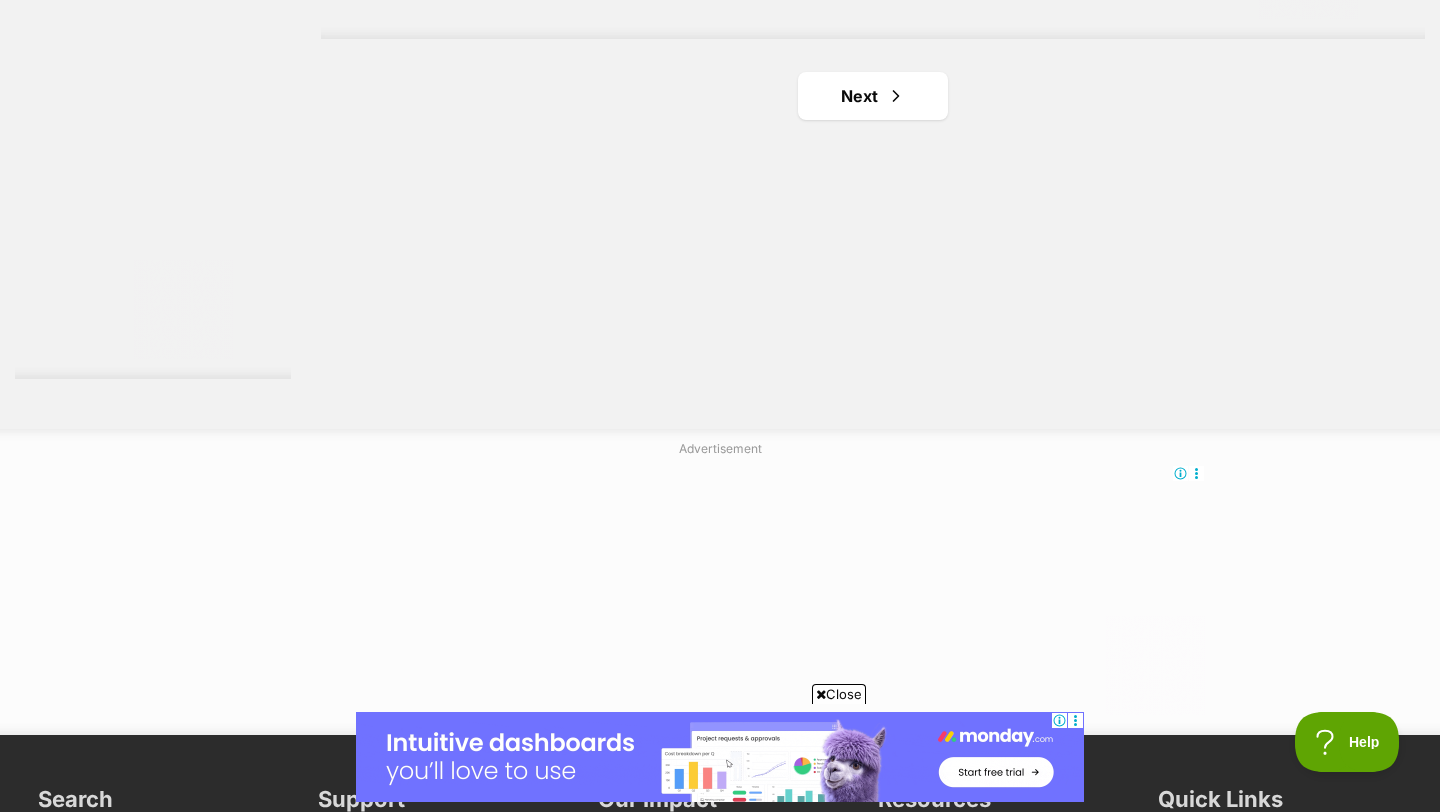 scroll, scrollTop: 3624, scrollLeft: 0, axis: vertical 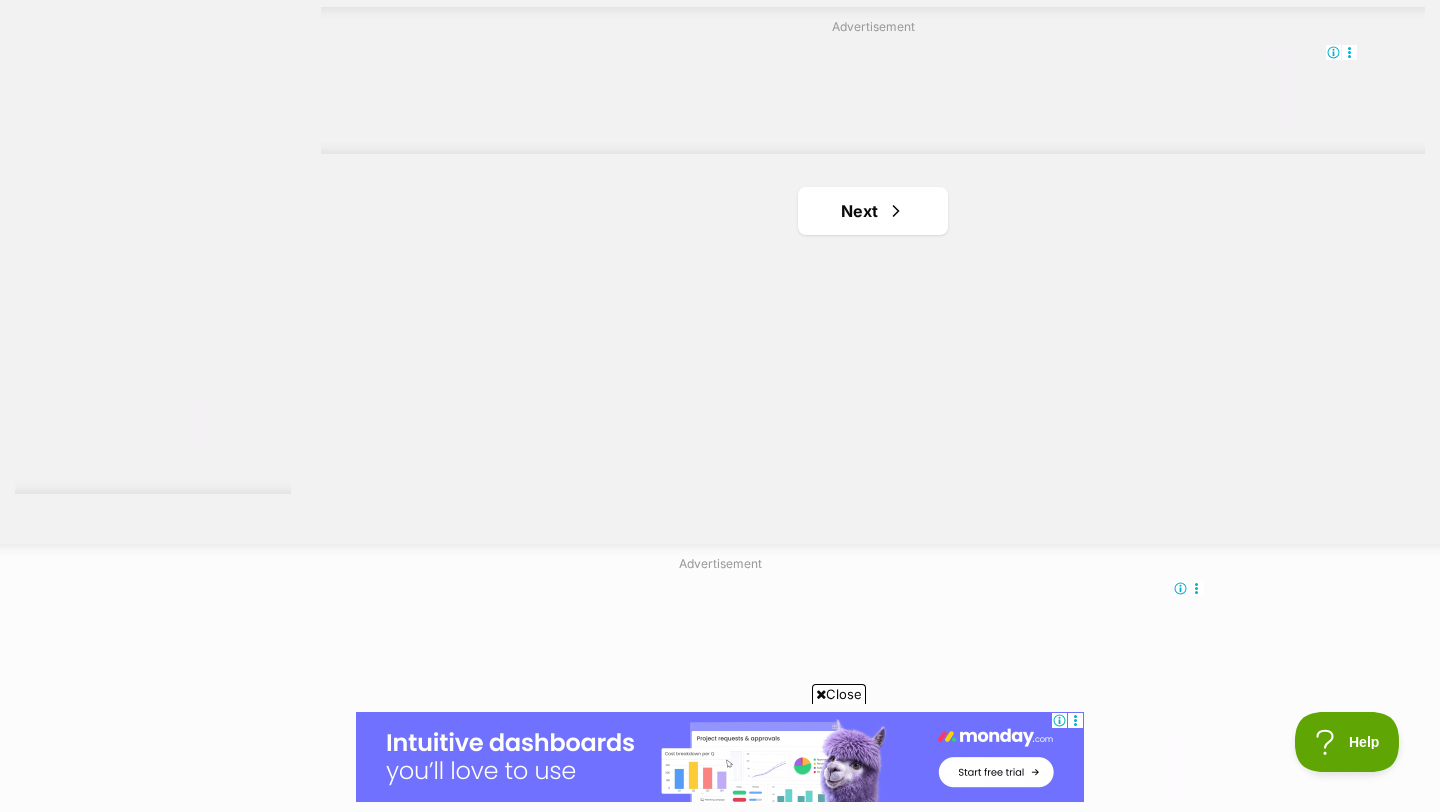 click on "Summer
large female Dog
Active Senior Lady
Dulwich Hill, NSW
Interstate adoption
Knuckles
medium male Dog
Loveable Rascal!
The Entrance, NSW
Interstate adoption
Kiwi
medium female Dog
A Pocket-Sized Pup!
Londonderry, NSW
Interstate adoption
Lunchbox
medium male Dog
Big Personality
Londonderry, NSW
Interstate adoption
Sherlock
medium male Dog
Cuddle Consultant
Randwick, NSW
Interstate adoption
Chickpea imp 1769
medium female Dog
Looking for love
Glendenning, NSW
Interstate adoption unavailable
Advertisement
Loki imp 1738
medium male Dog
Looking for love
Glendenning, NSW
Interstate adoption unavailable" at bounding box center (873, -1243) 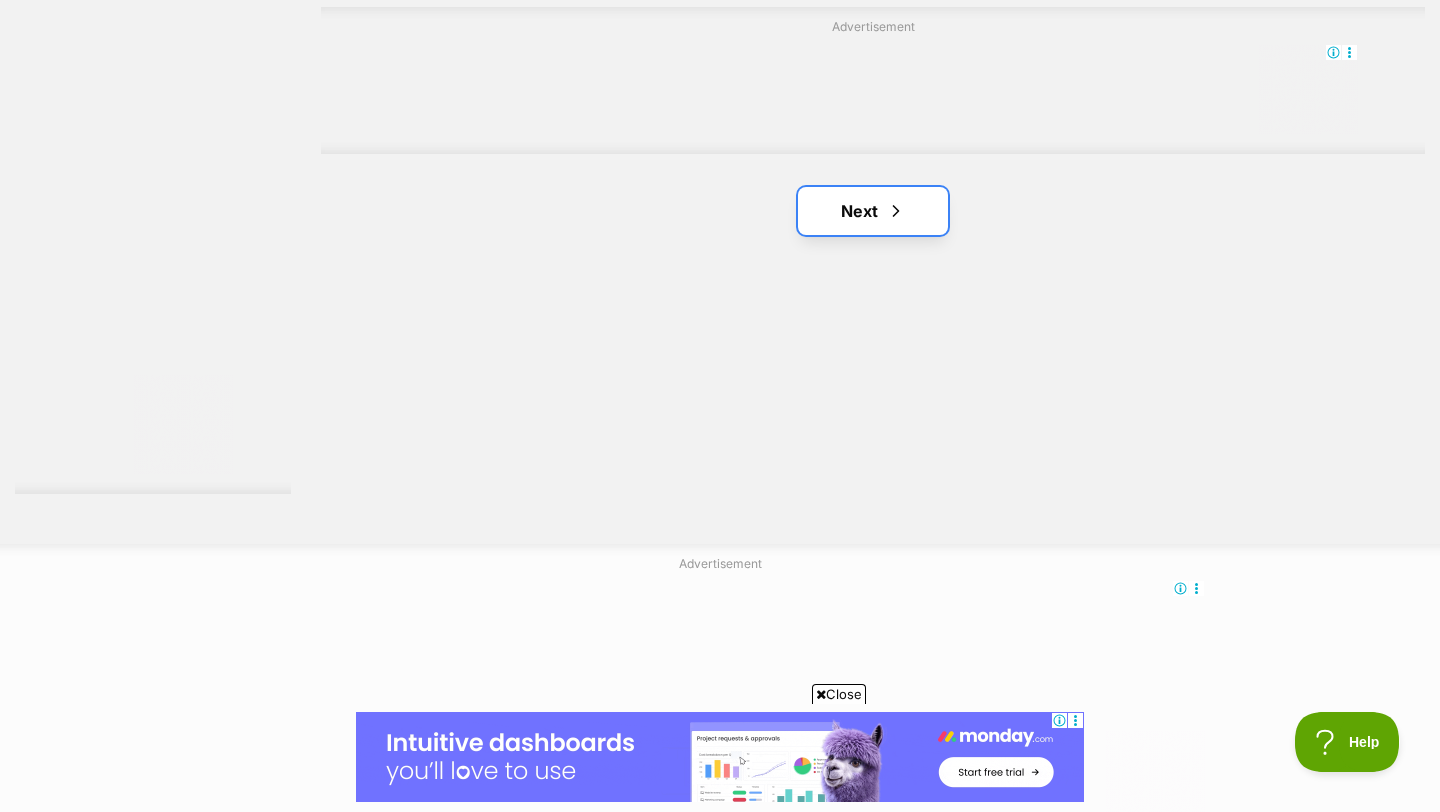click on "Next" at bounding box center (873, 211) 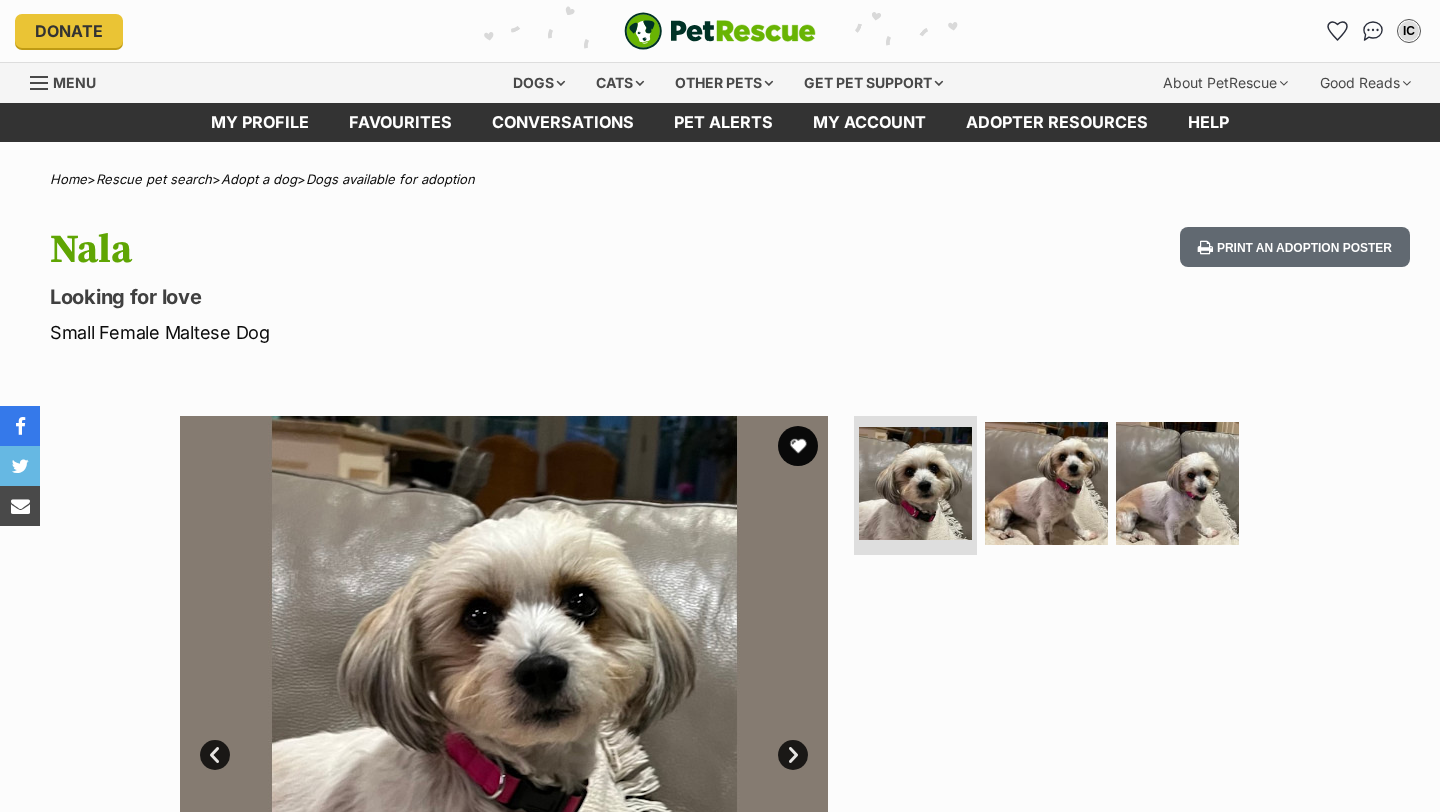 scroll, scrollTop: 0, scrollLeft: 0, axis: both 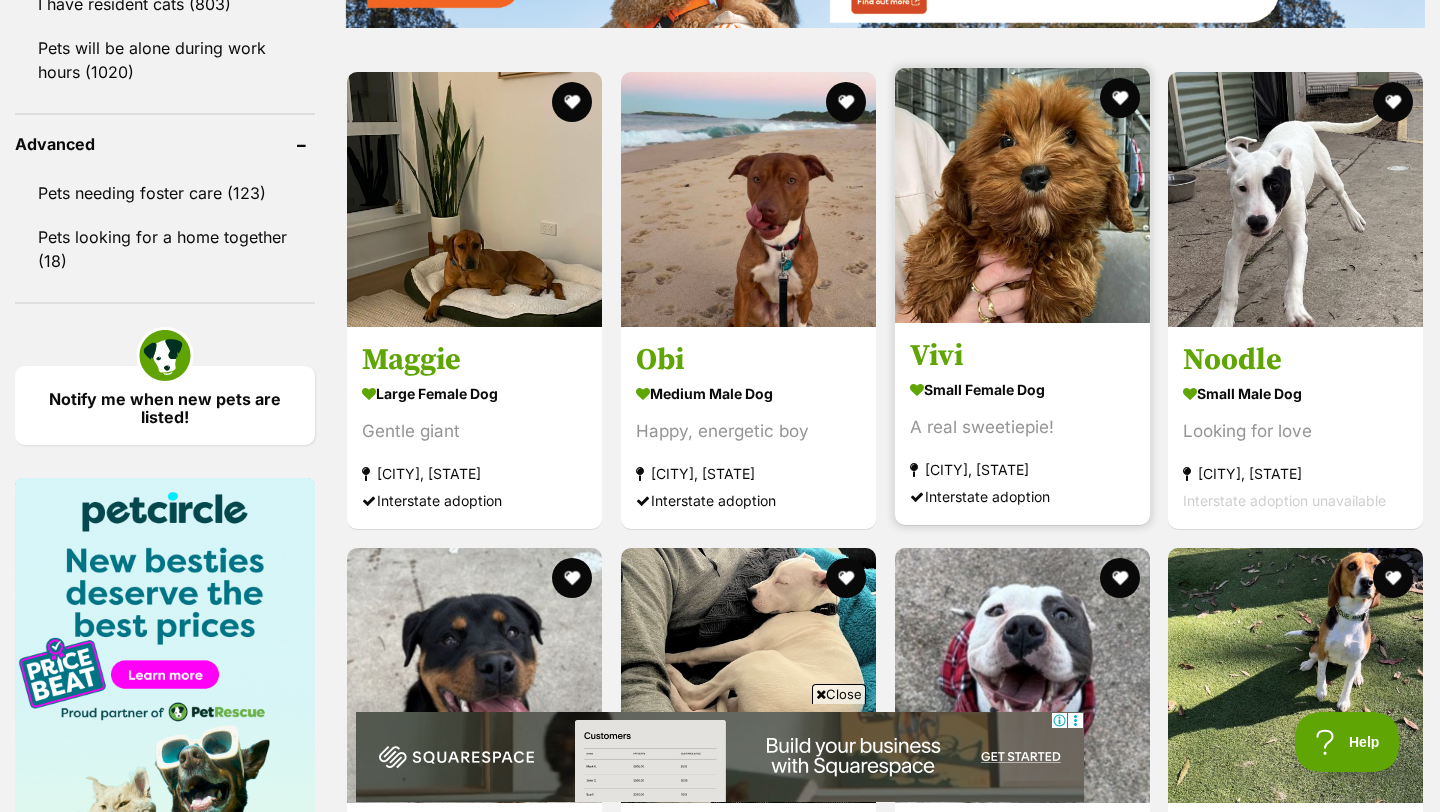 click on "small female Dog" at bounding box center (1022, 389) 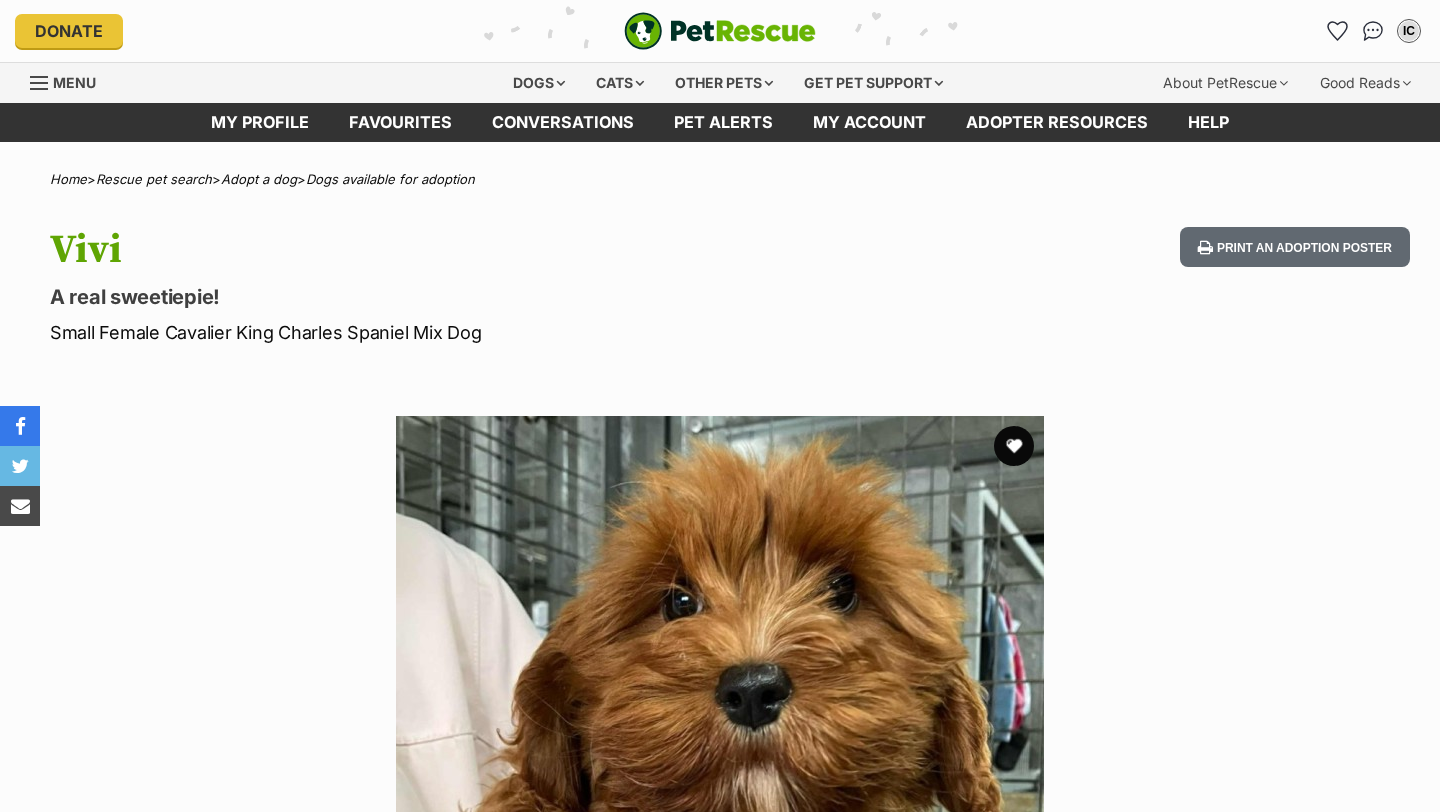 scroll, scrollTop: 0, scrollLeft: 0, axis: both 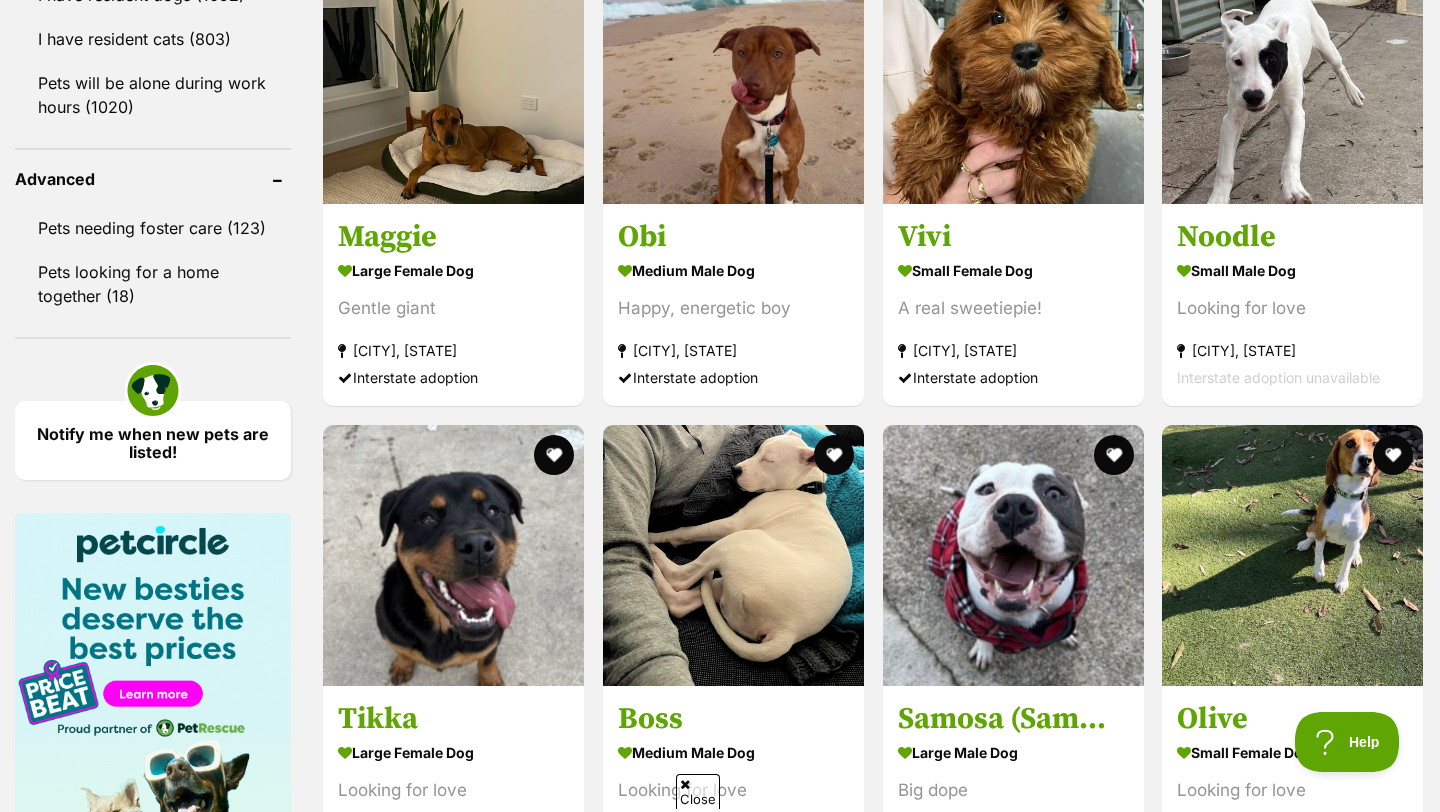 click on "Next" at bounding box center (954, 1123) 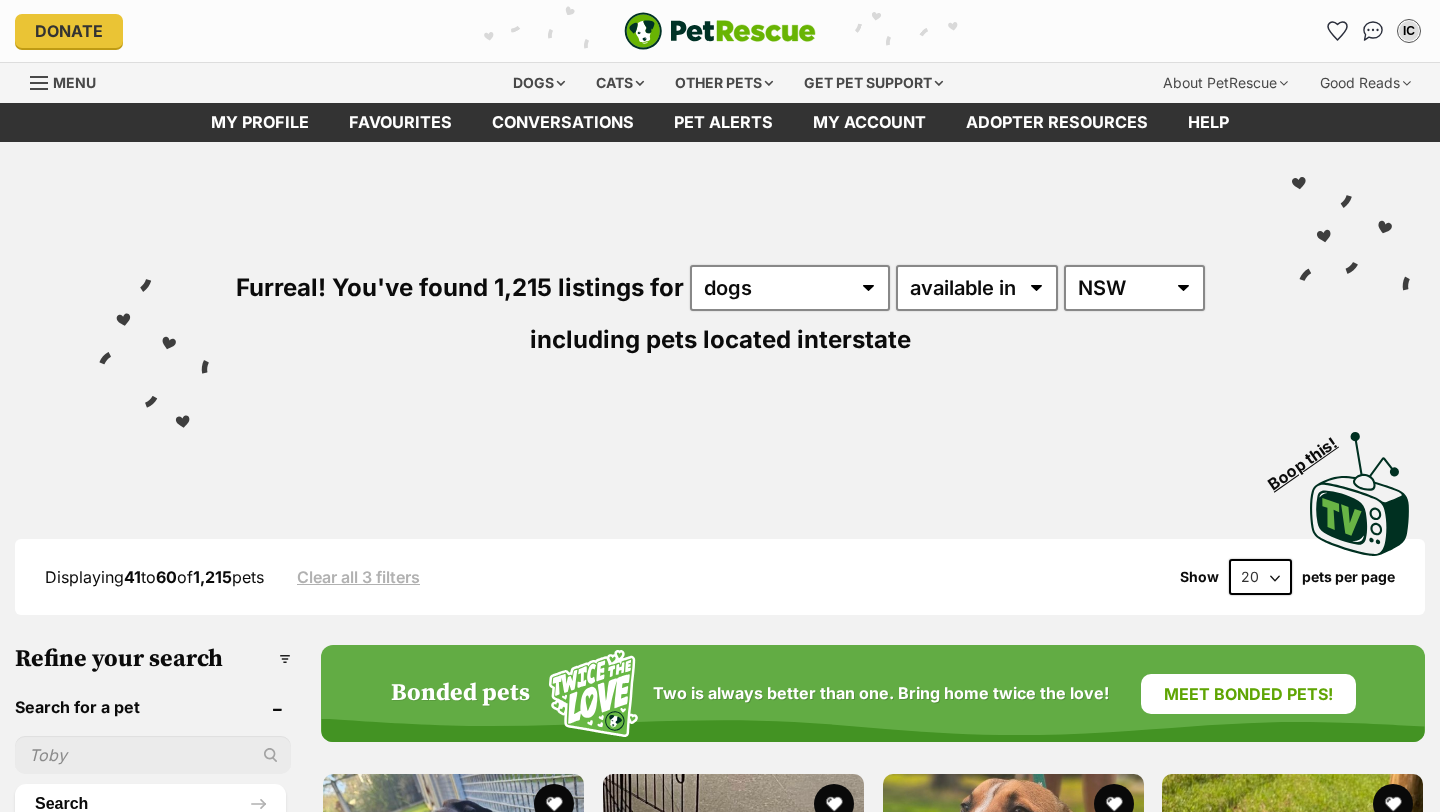 scroll, scrollTop: 0, scrollLeft: 0, axis: both 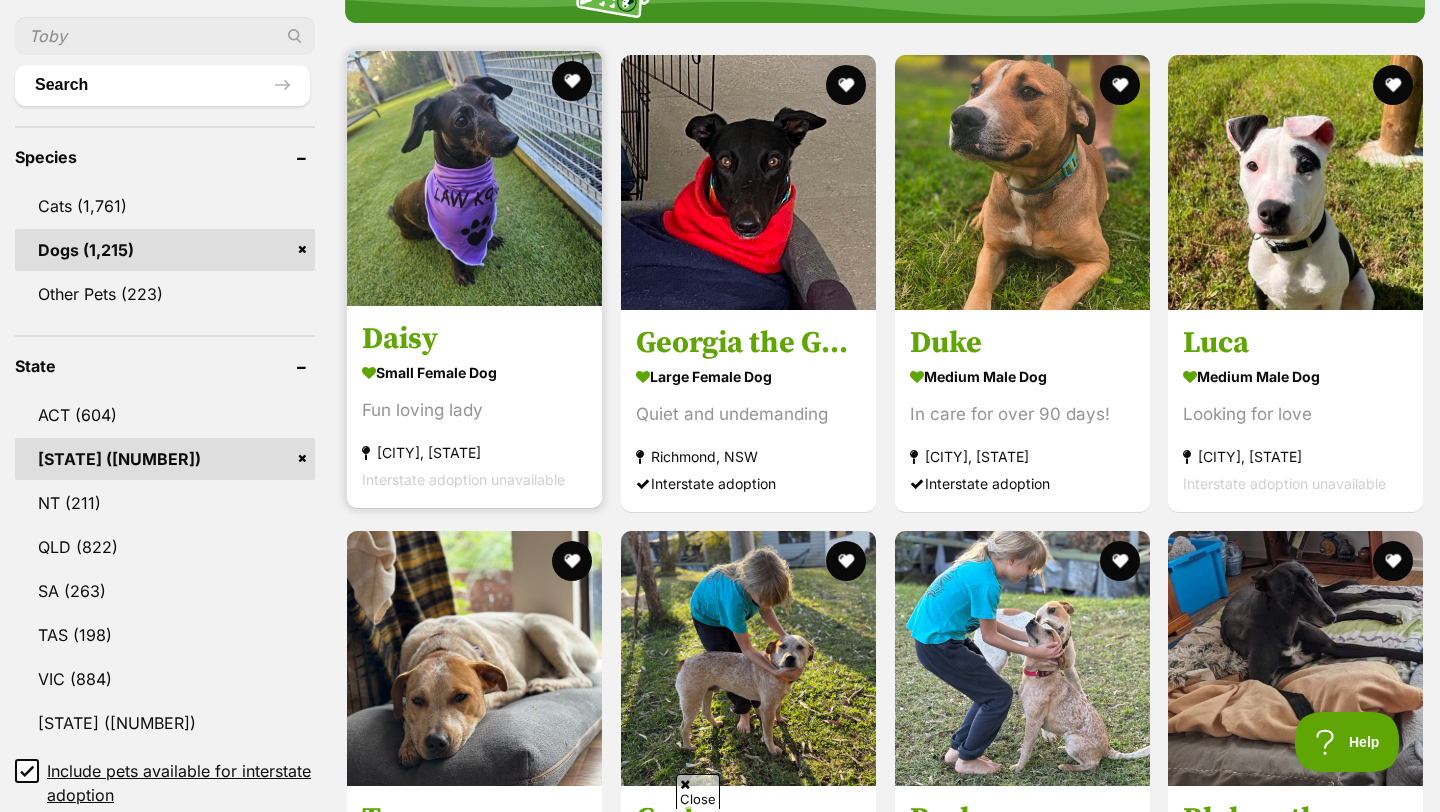 click at bounding box center [474, 178] 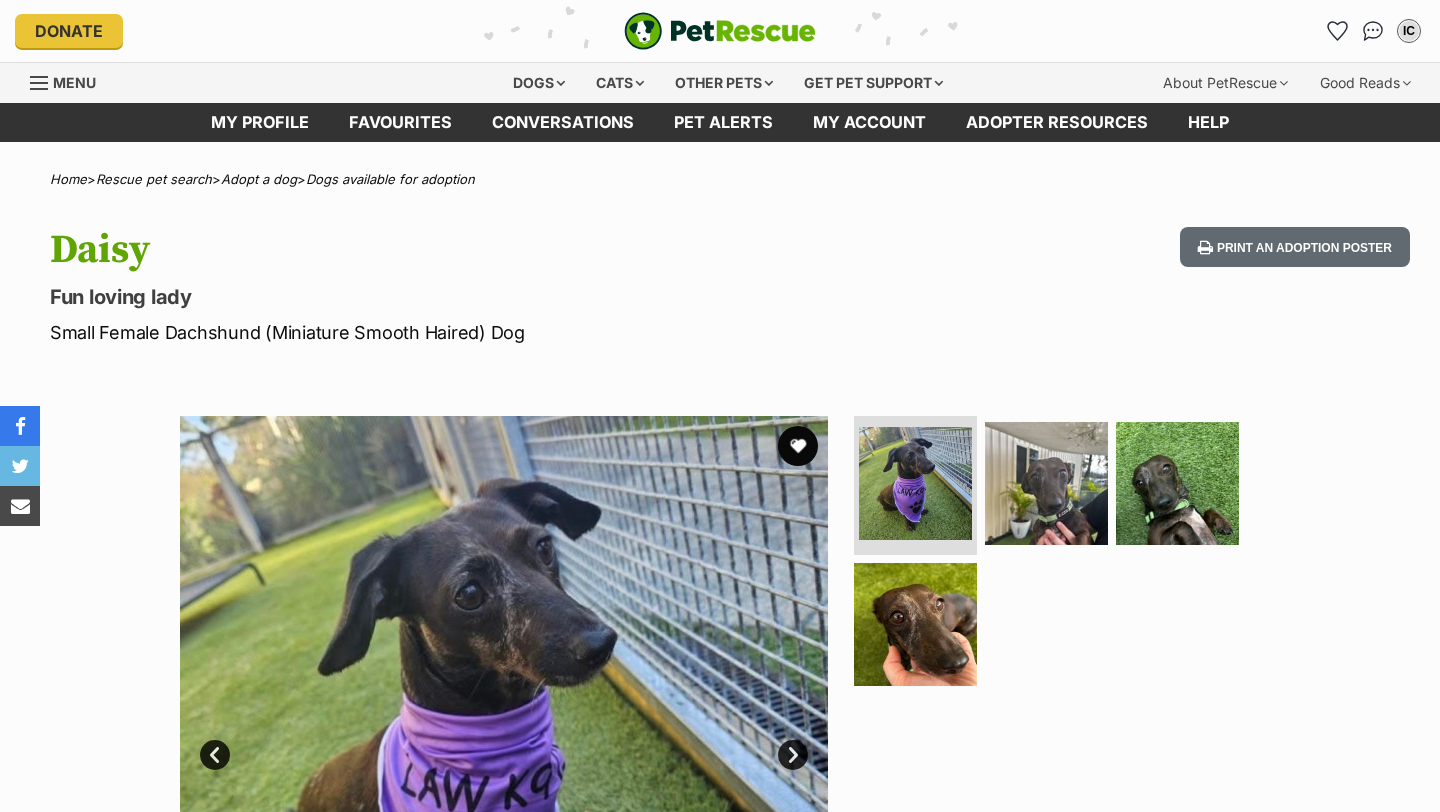 scroll, scrollTop: 0, scrollLeft: 0, axis: both 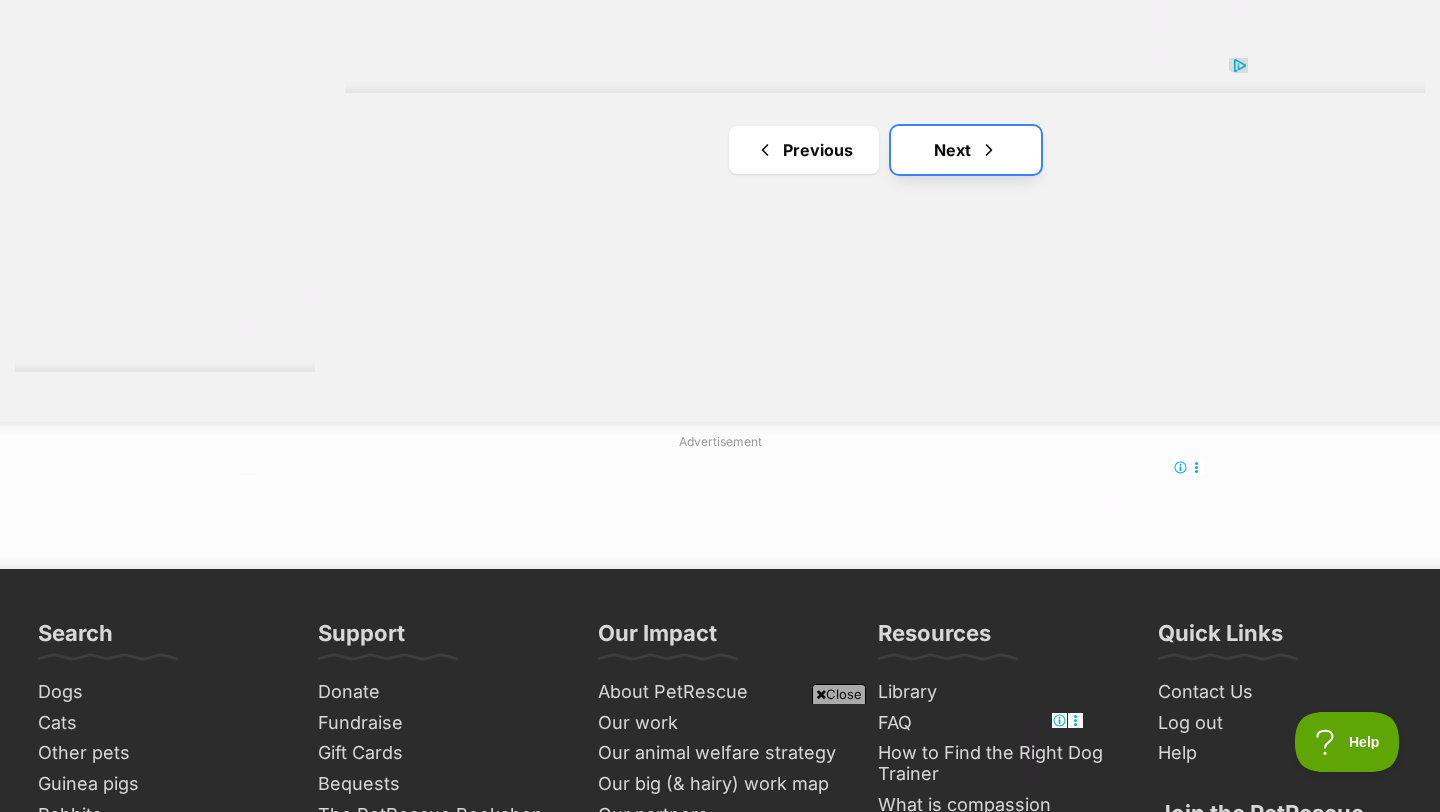 click on "Next" at bounding box center (966, 150) 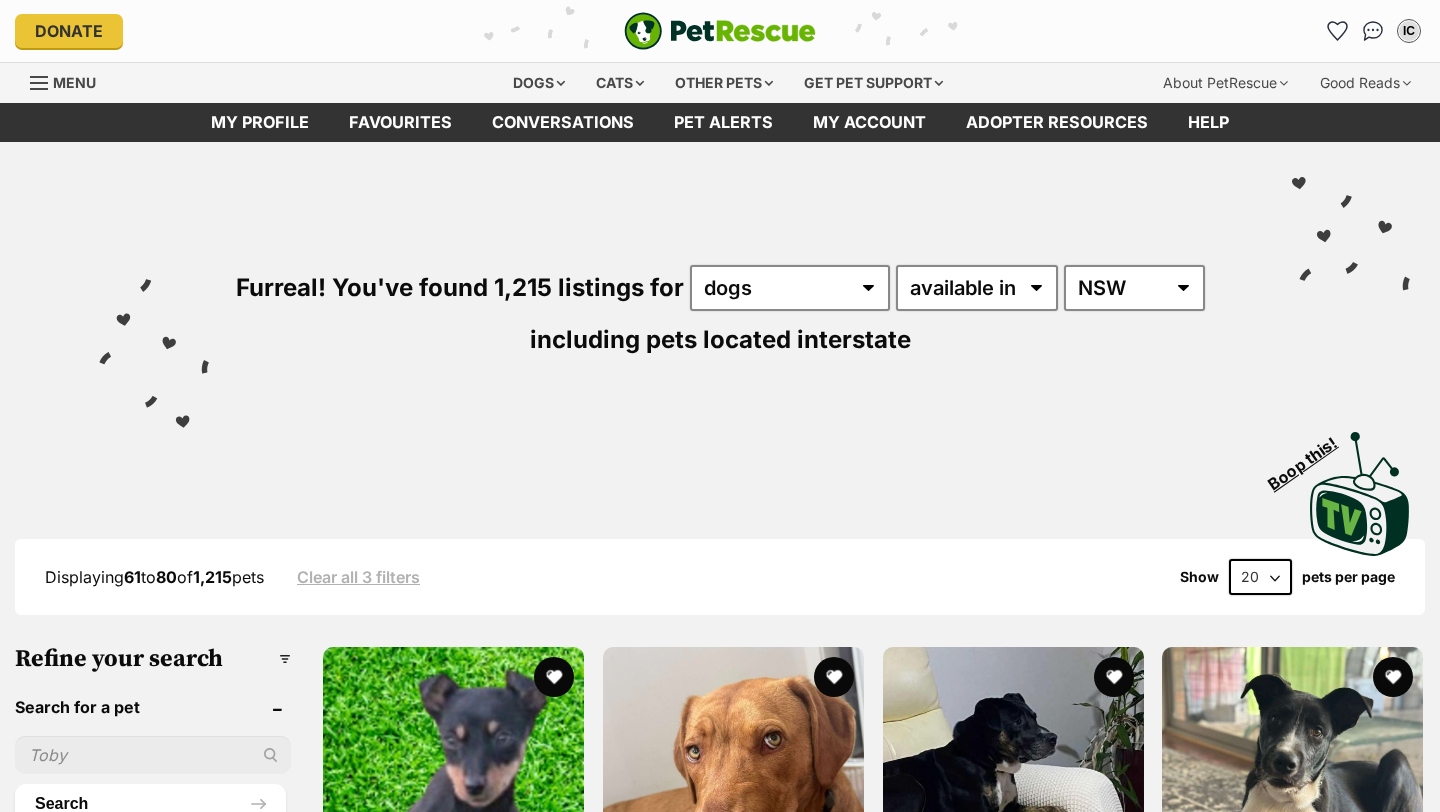 scroll, scrollTop: 0, scrollLeft: 0, axis: both 